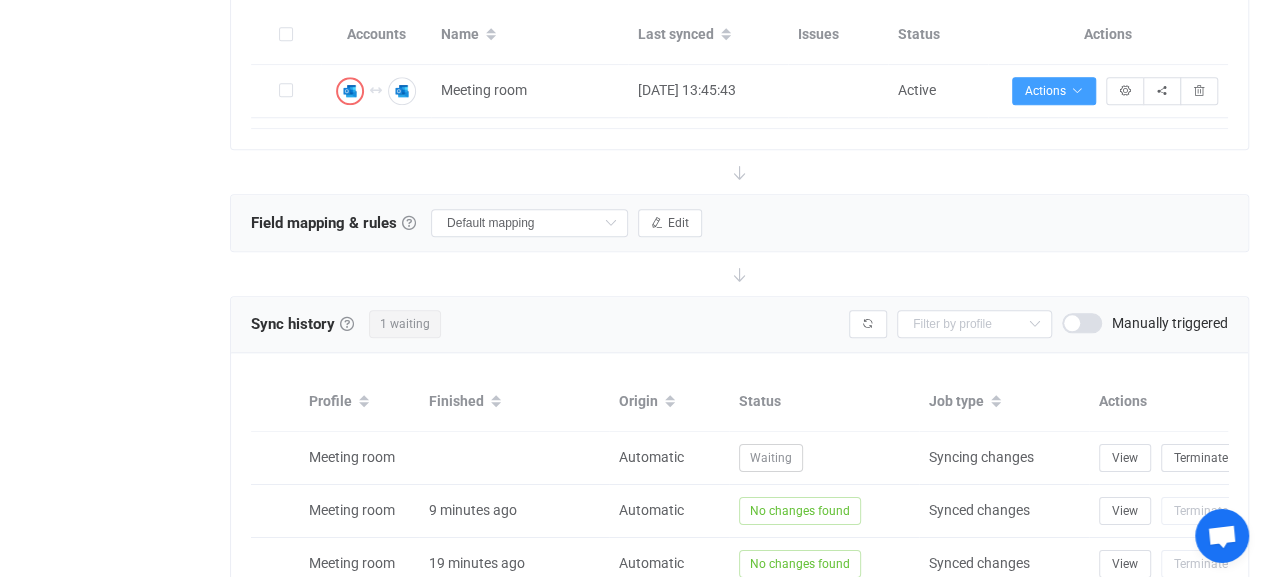 scroll, scrollTop: 888, scrollLeft: 0, axis: vertical 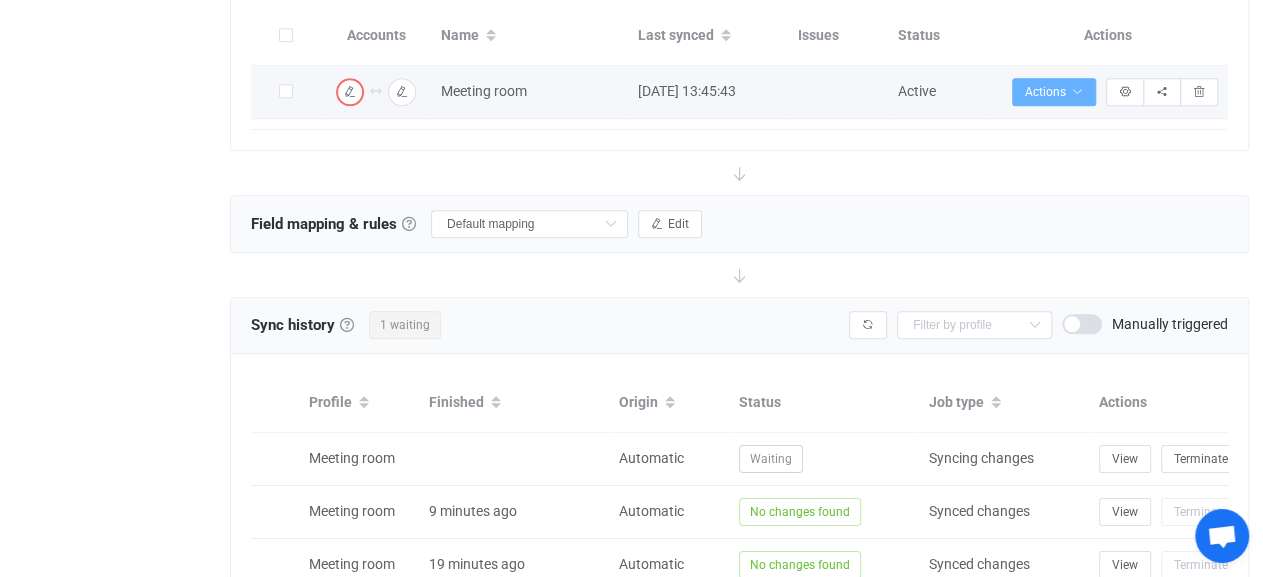 click on "Actions" at bounding box center (1054, 92) 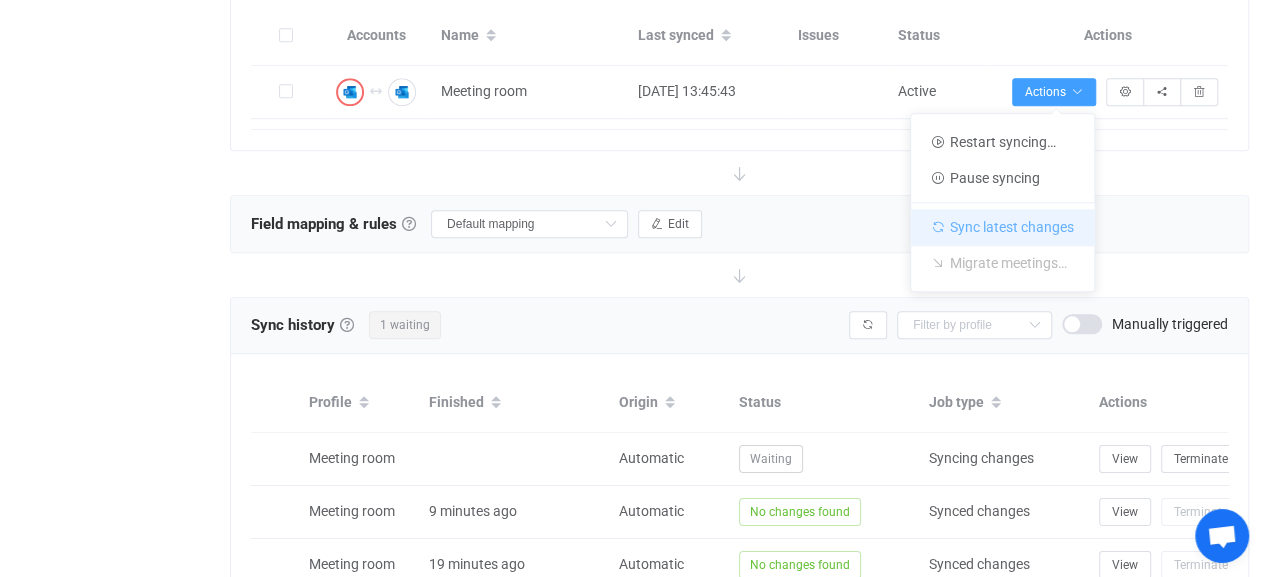 click on "Sync latest changes" at bounding box center [1002, 223] 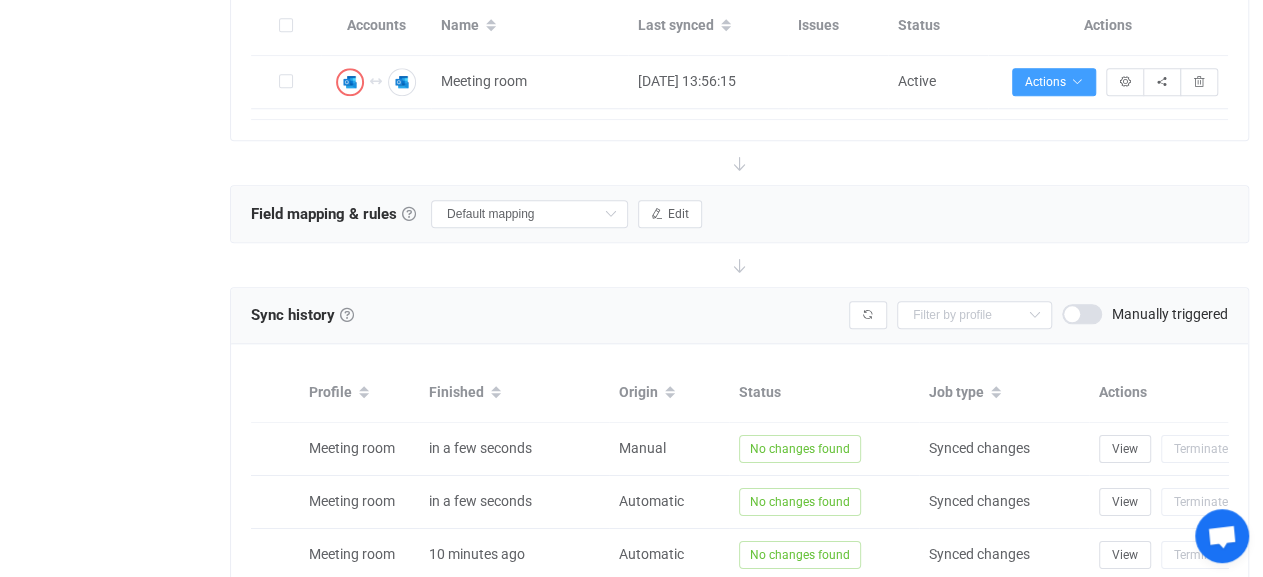 scroll, scrollTop: 899, scrollLeft: 0, axis: vertical 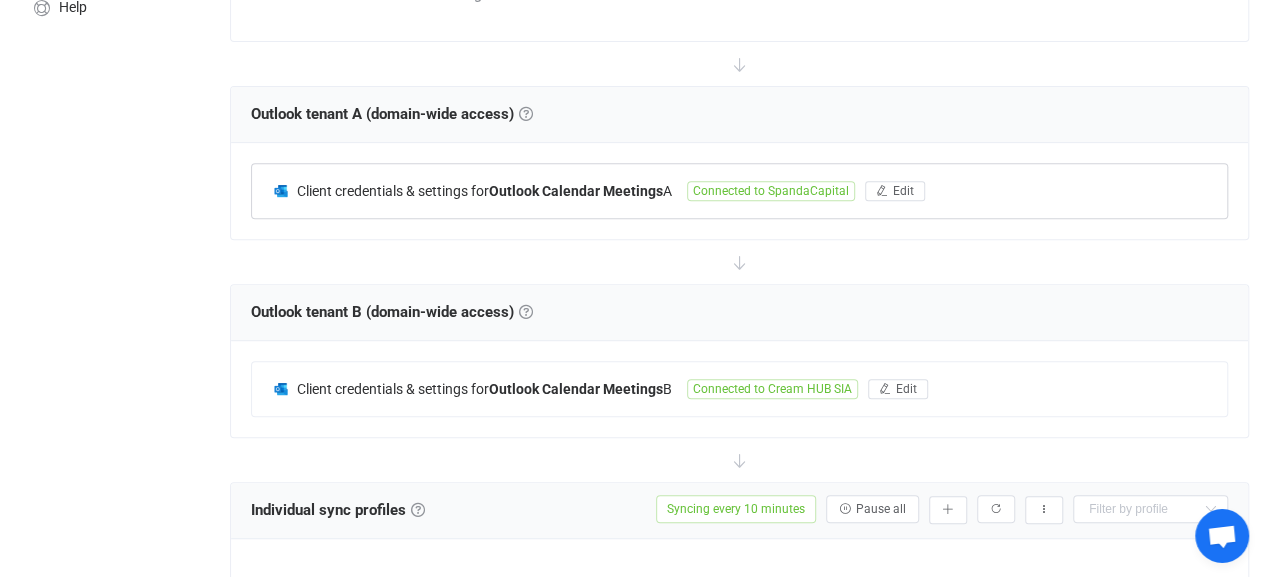 click on "Connected  to SpandaCapital" at bounding box center (771, 191) 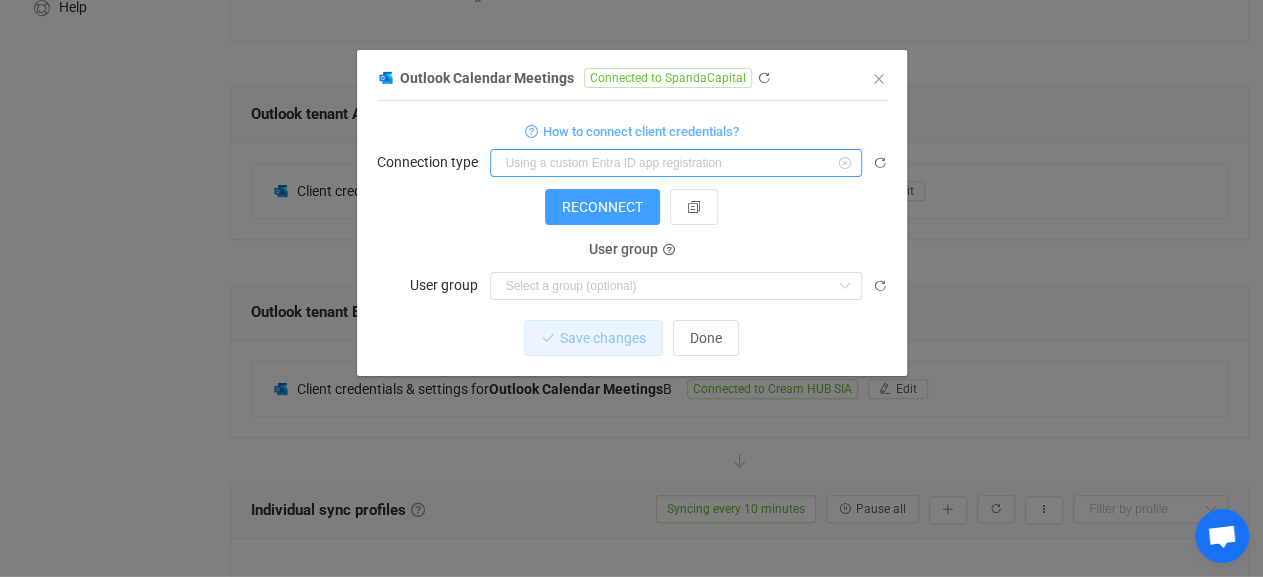 click at bounding box center (676, 163) 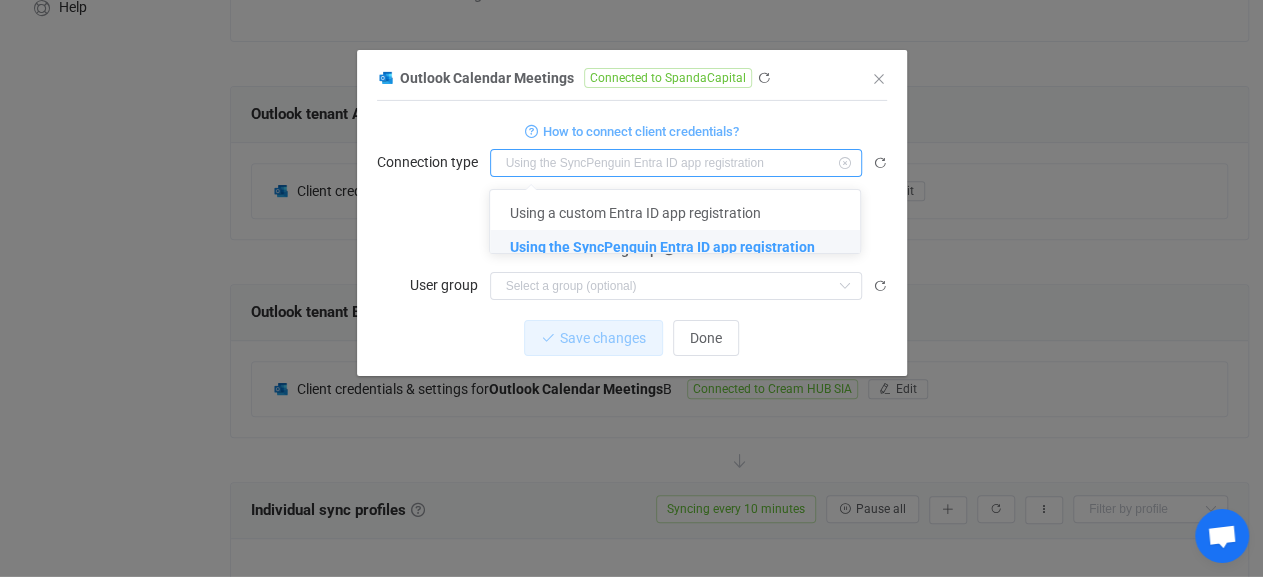 type on "Using the SyncPenguin Entra ID app registration" 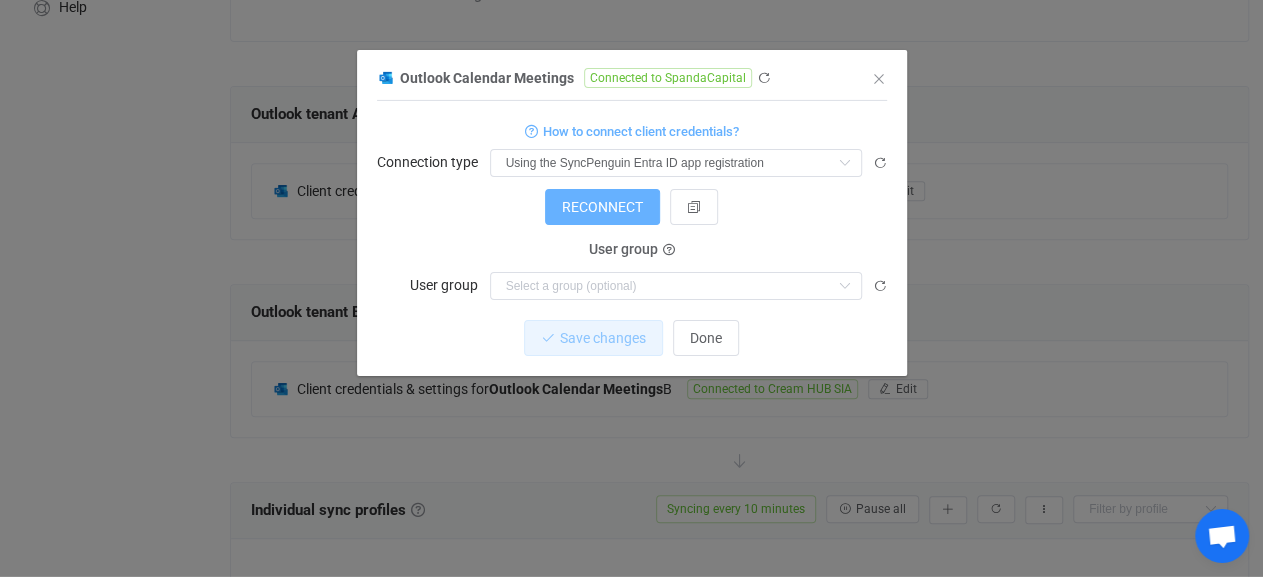 click on "RECONNECT" at bounding box center (602, 207) 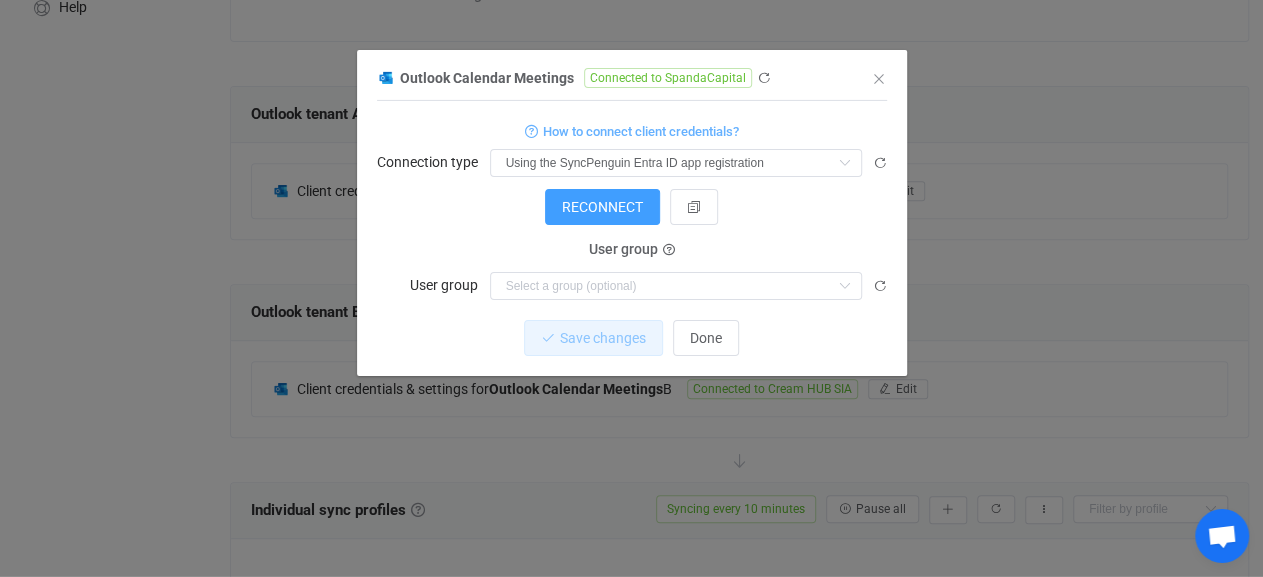 click on "Outlook Calendar Meetings Connected  to SpandaCapital 1 { {
"connectionType": "default",
"tenantIdDefaultApp": "9b8f1702-d4e9-49c2-b64e-d32be696c0b7",
"accessToken": "***"
} Standard output:
Access token refresh (default application)
Output saved to the file
How to connect client credentials?
Connection type Using the SyncPenguin Entra ID app registration RECONNECT RECONNECT RECONNECT Client credentials Tenant ID Client credentials Client ID Client credentials Client secret User group User group All Company ([EMAIL_ADDRESS][DOMAIN_NAME]) CYP ([EMAIL_ADDRESS][DOMAIN_NAME]) SpandaCapital ([EMAIL_ADDRESS][DOMAIN_NAME]) Additional settings User or room email
Nothing found or no access
Additional settings Calendar
Nothing found or no access
Save changes Done" at bounding box center [632, 220] 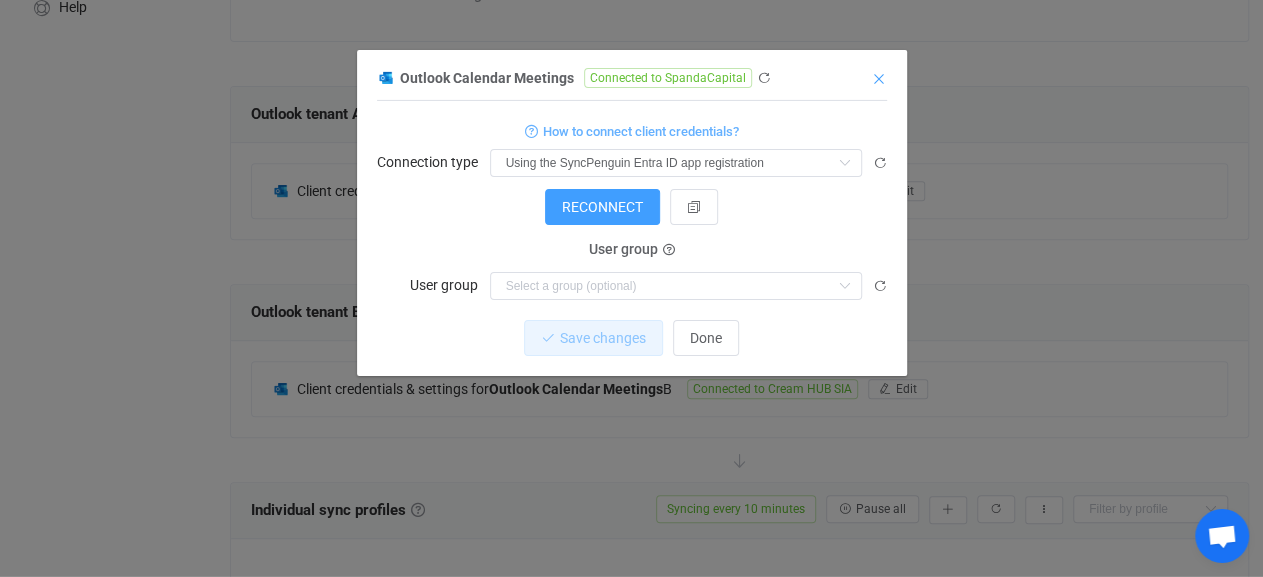 click at bounding box center (879, 79) 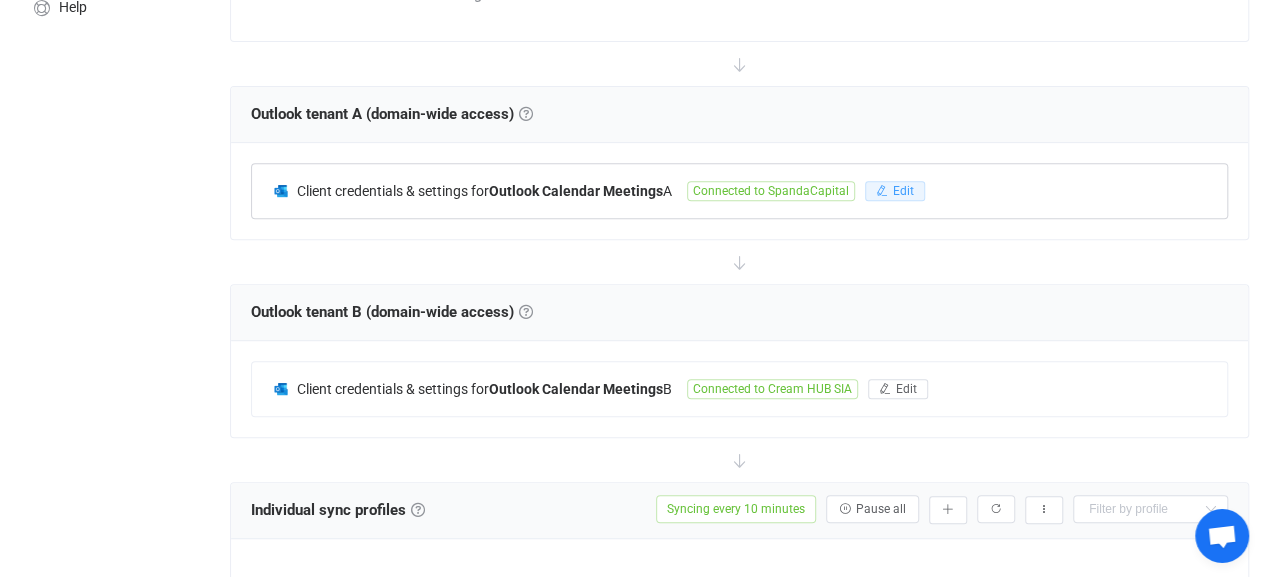 click at bounding box center (882, 191) 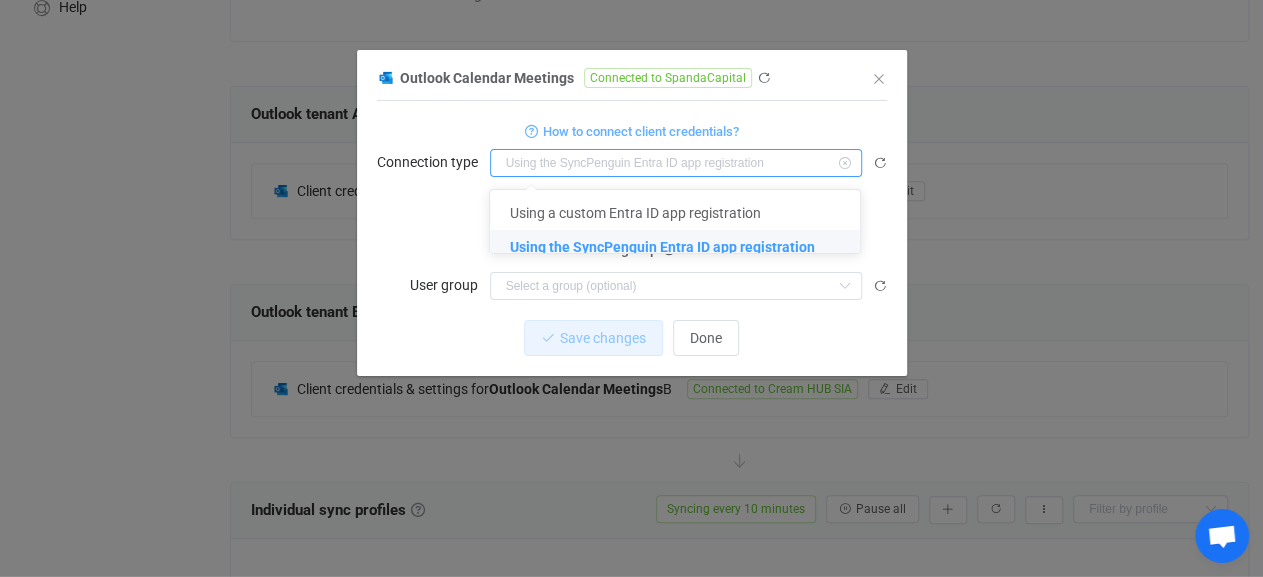click at bounding box center [676, 163] 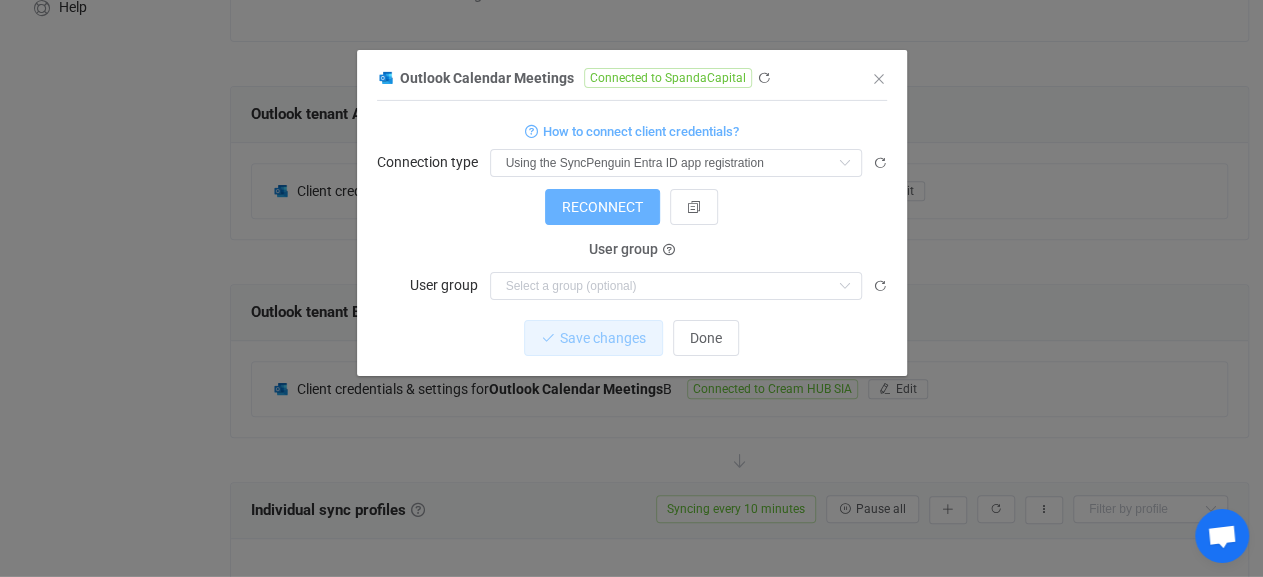 click on "RECONNECT" at bounding box center (602, 207) 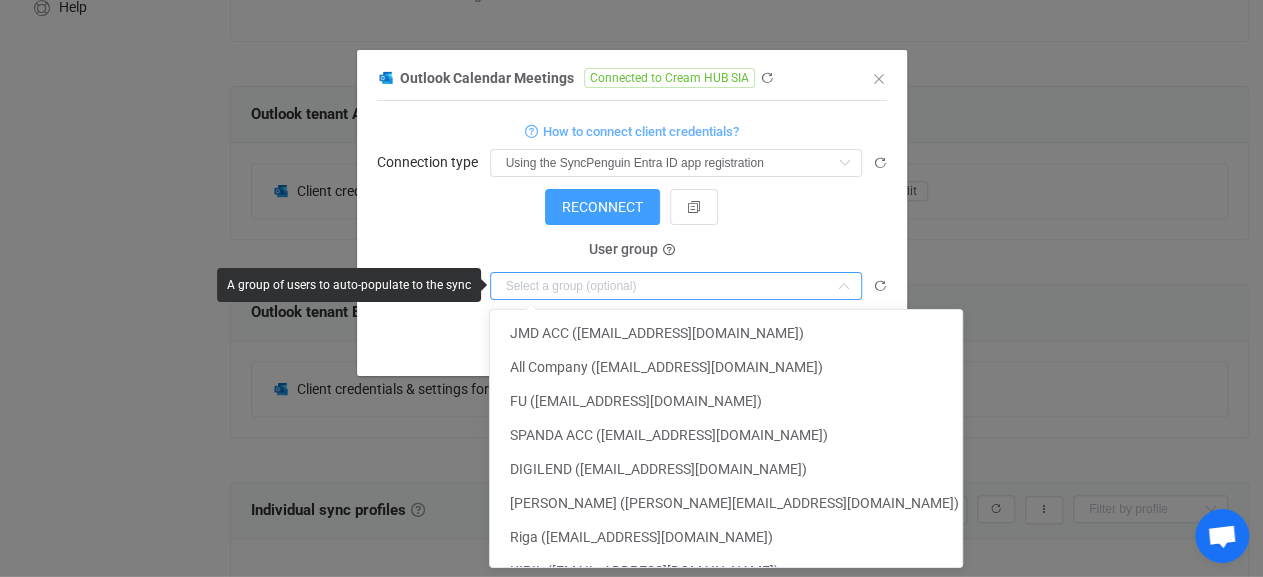 click at bounding box center (676, 286) 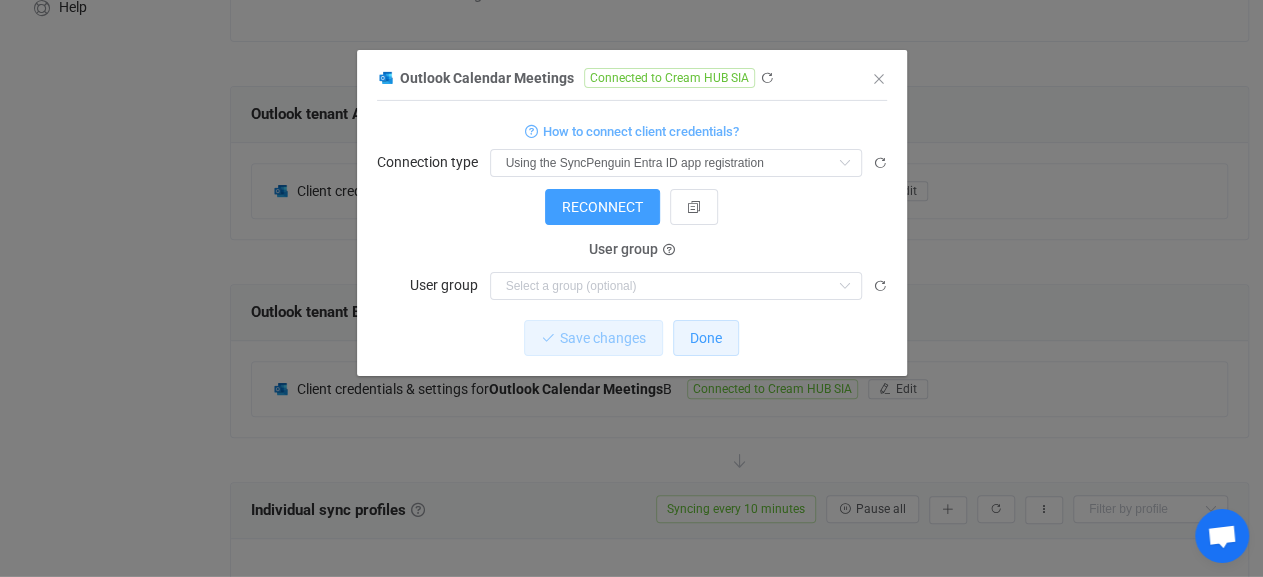 click on "Done" at bounding box center (706, 338) 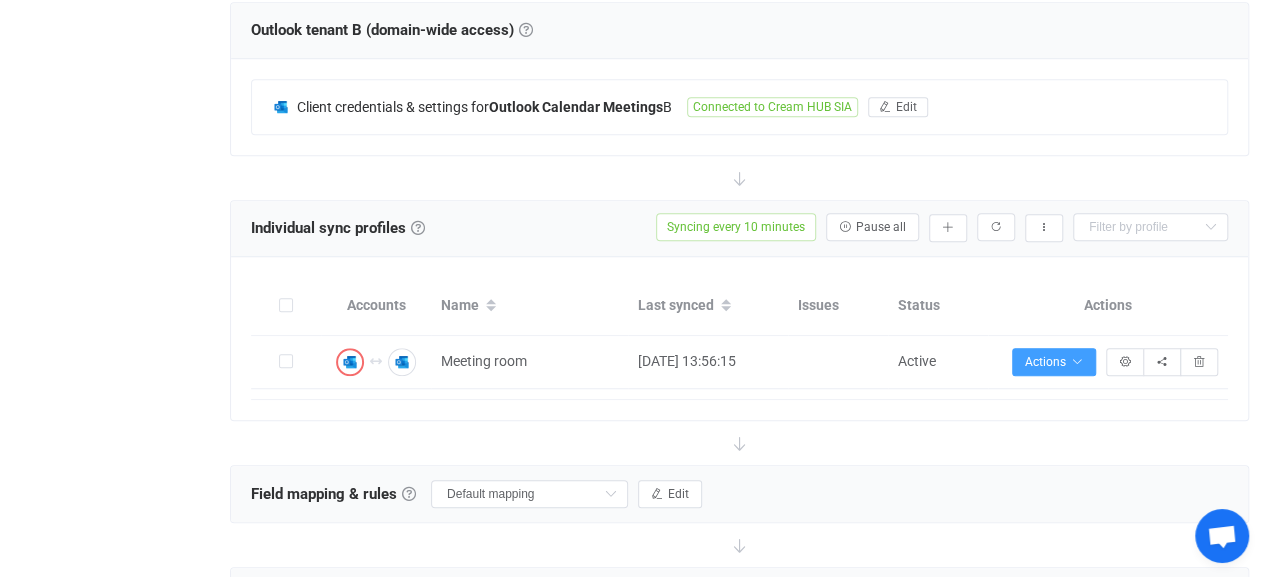 scroll, scrollTop: 622, scrollLeft: 0, axis: vertical 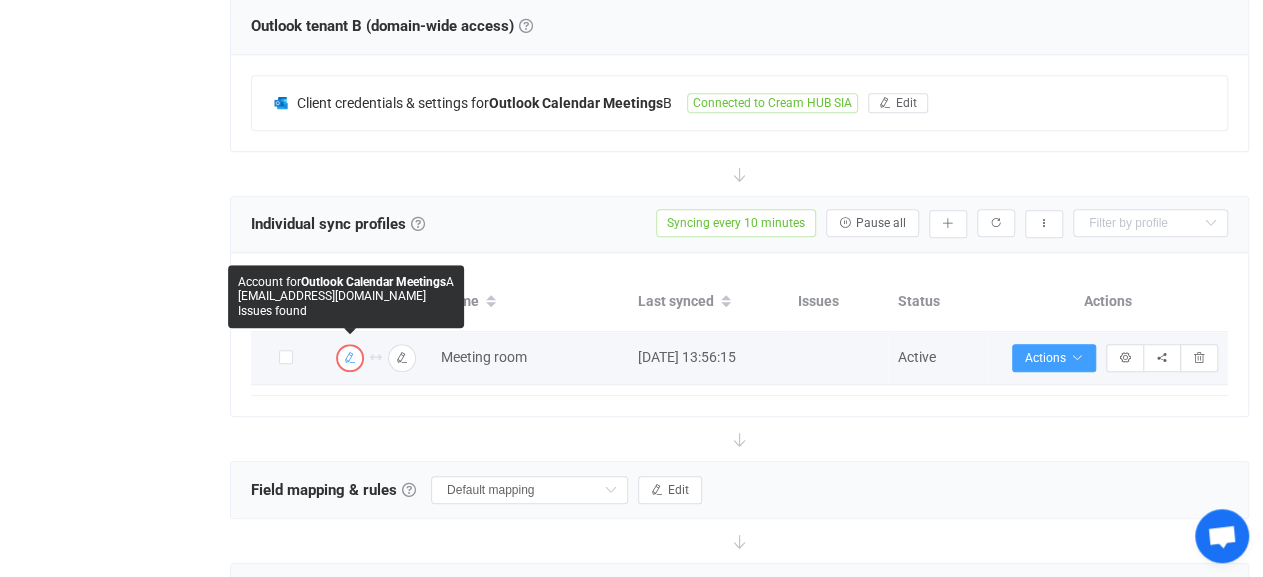 click at bounding box center (350, 358) 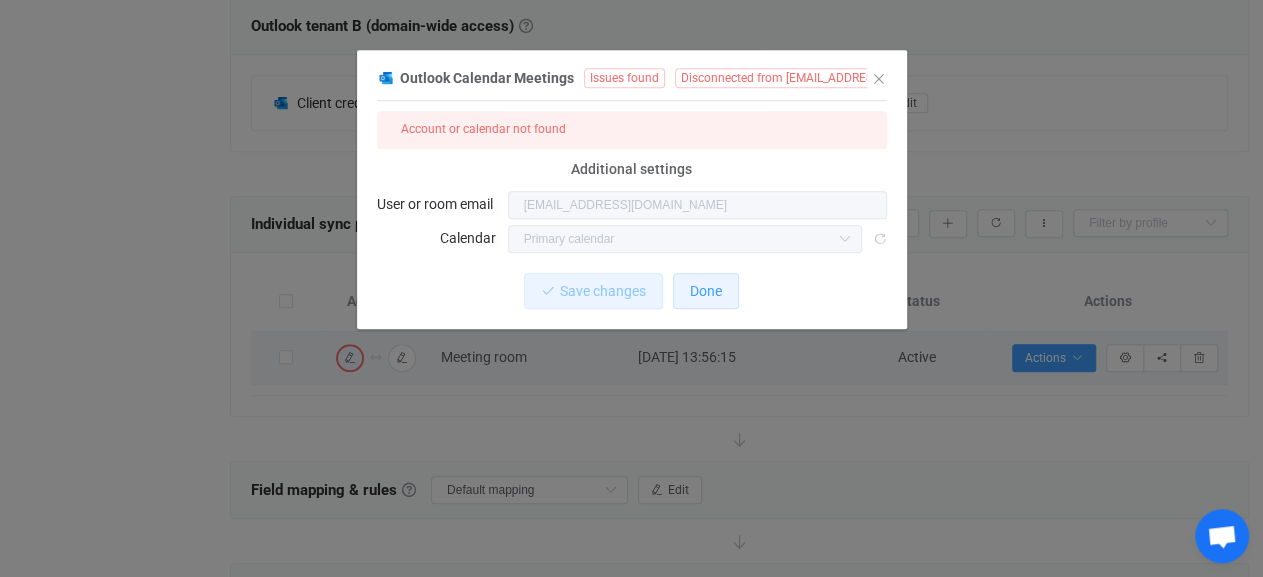 click on "Done" at bounding box center (706, 291) 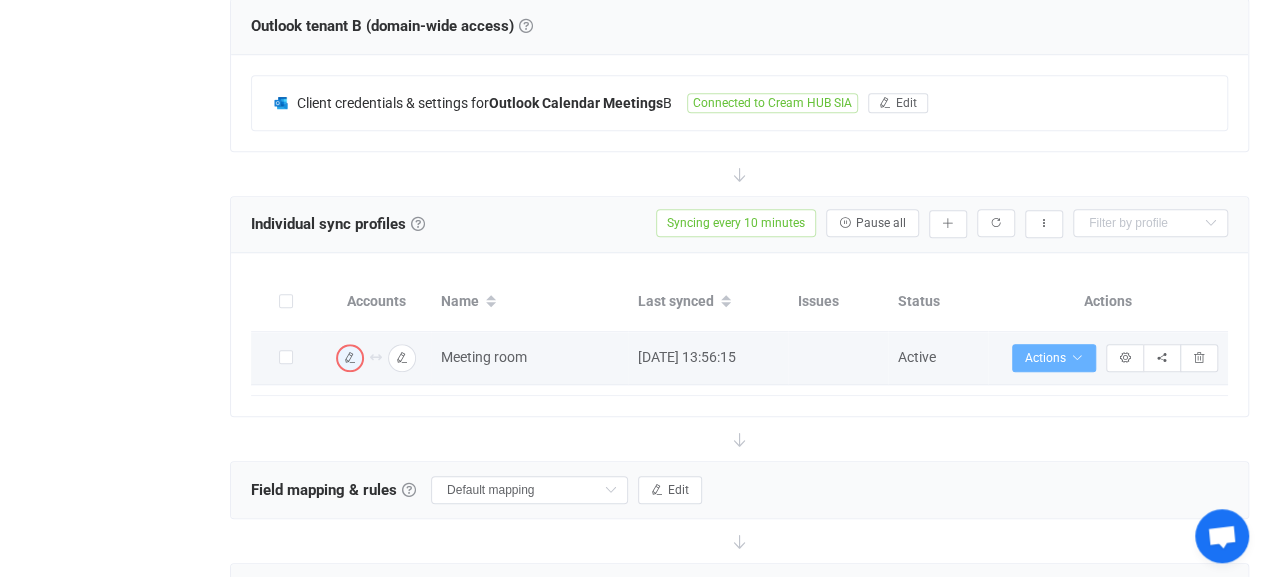 click on "Actions" at bounding box center [1054, 358] 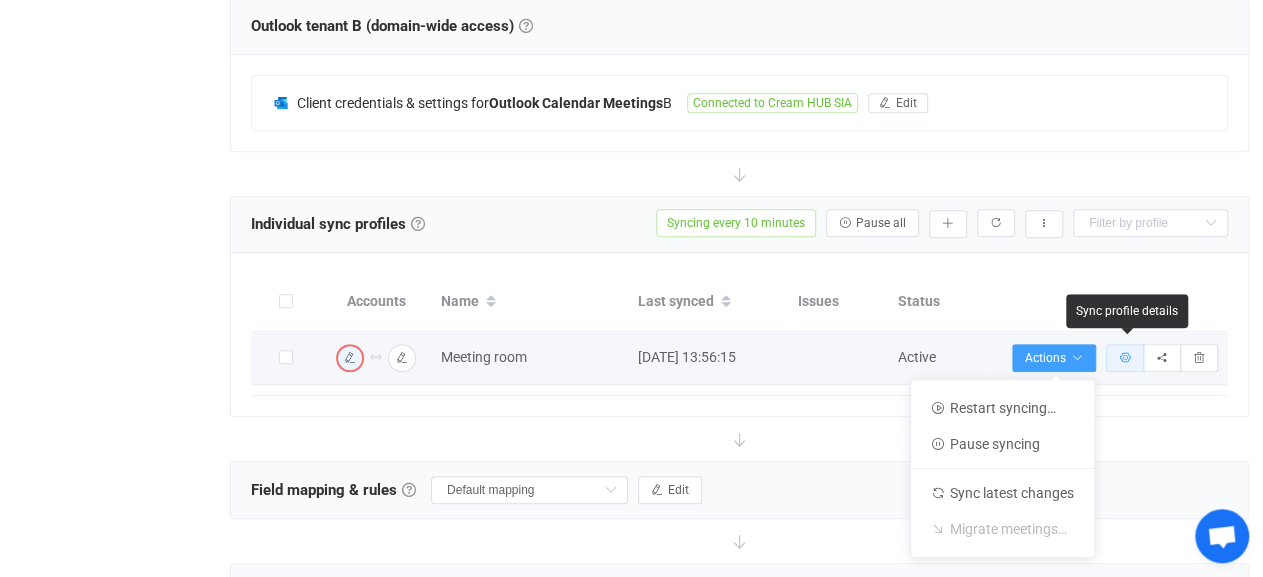 click at bounding box center (1125, 358) 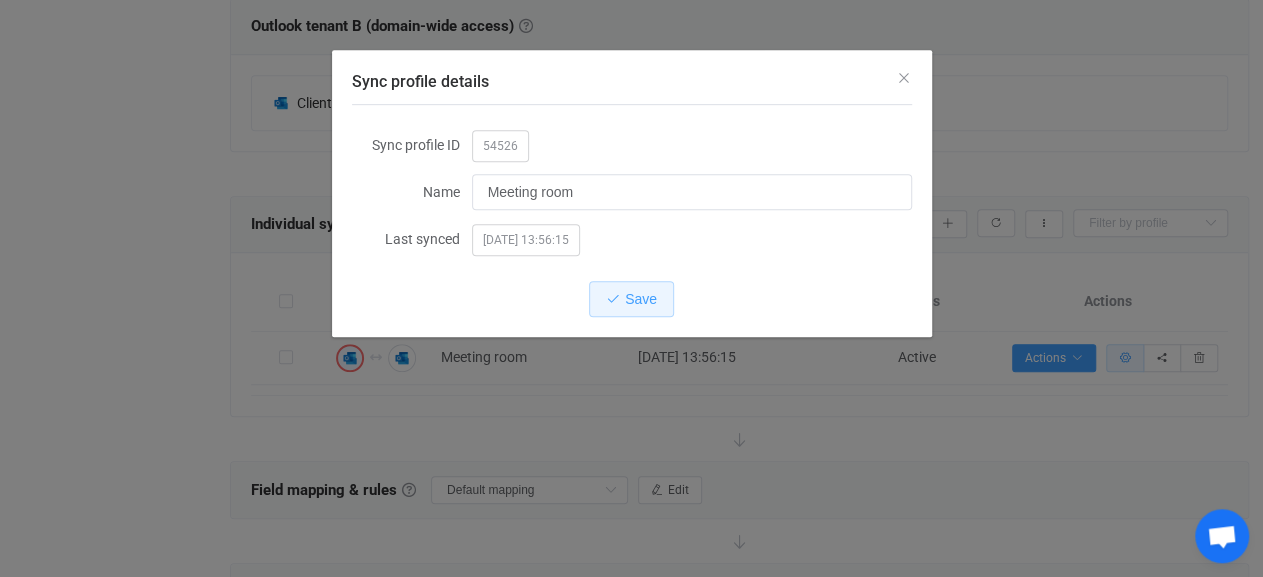 type 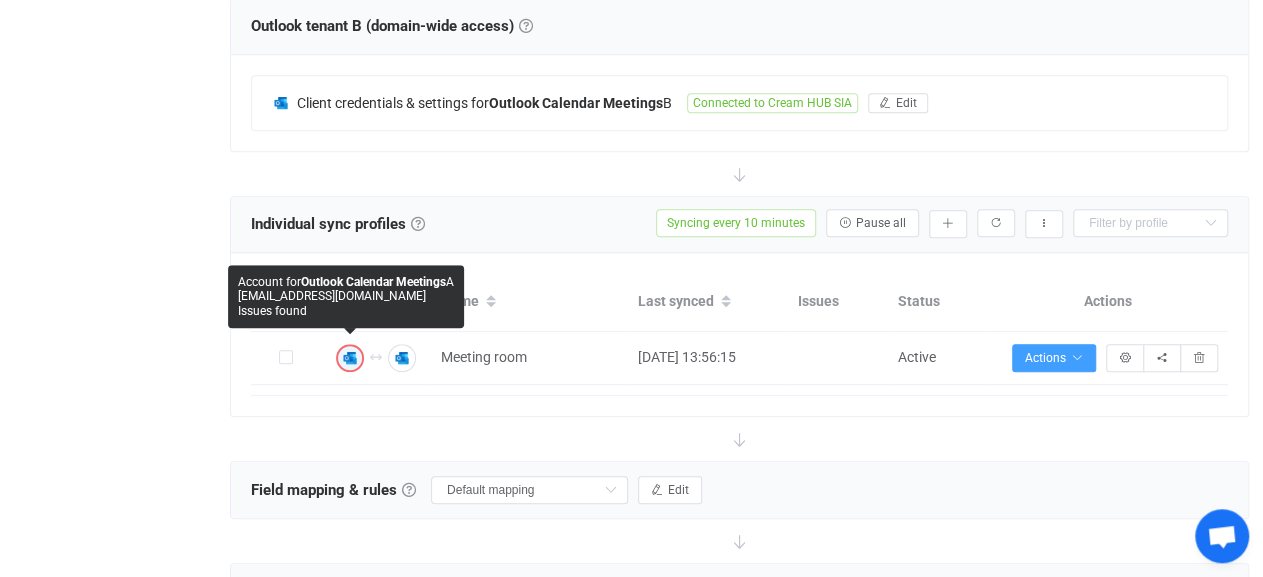 click at bounding box center [350, 358] 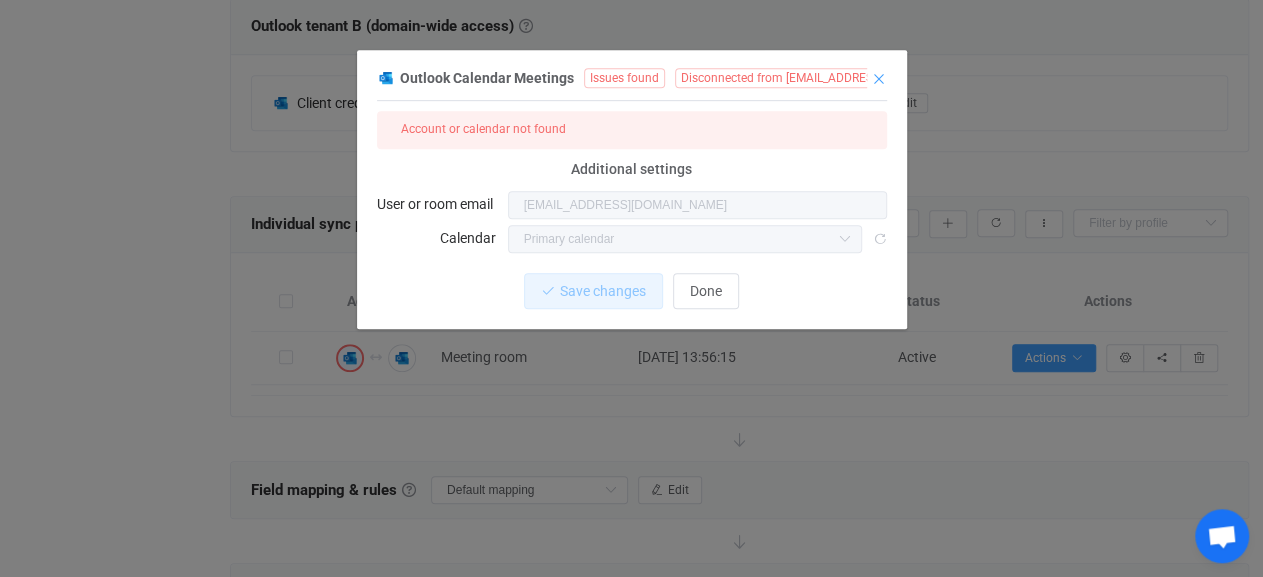 click at bounding box center [879, 79] 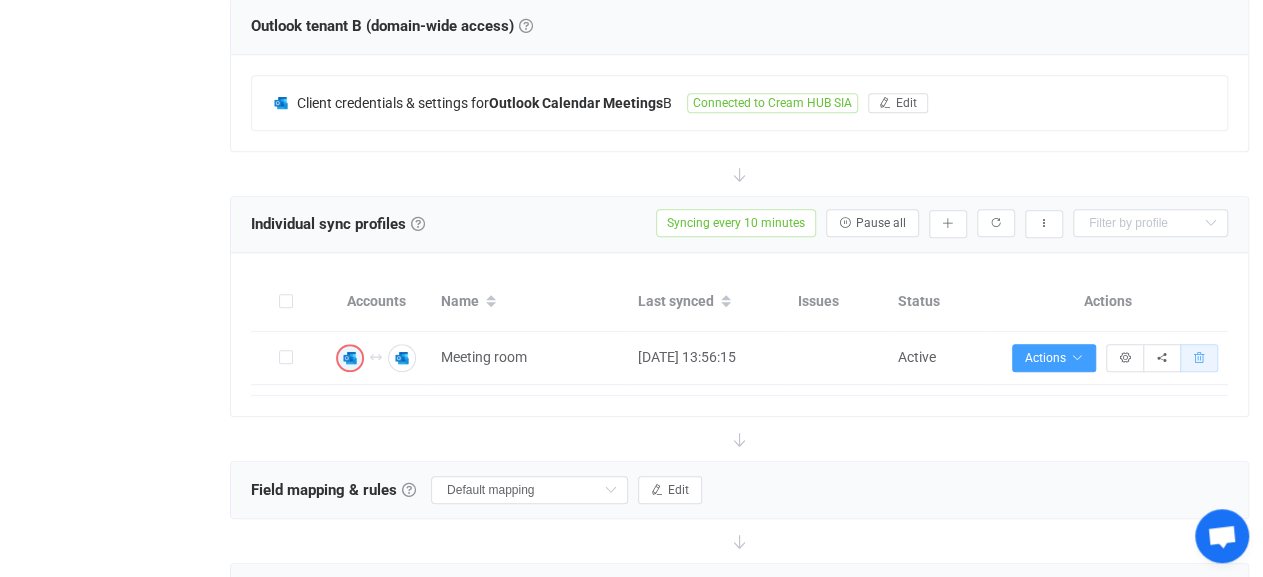 click at bounding box center [1199, 358] 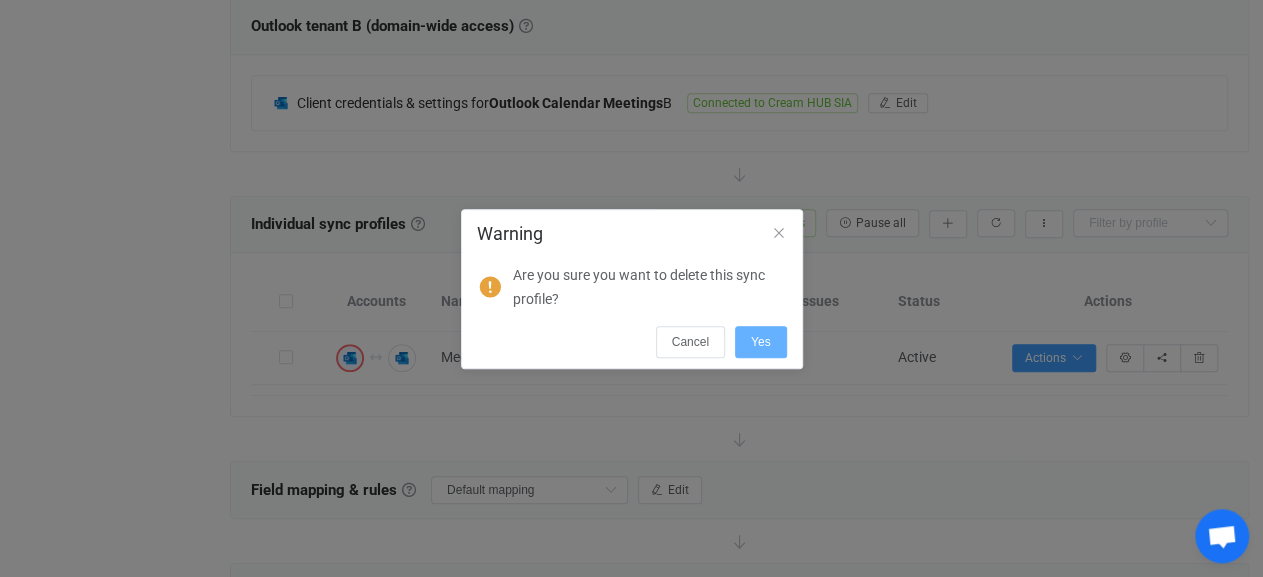 click on "Yes" at bounding box center (761, 342) 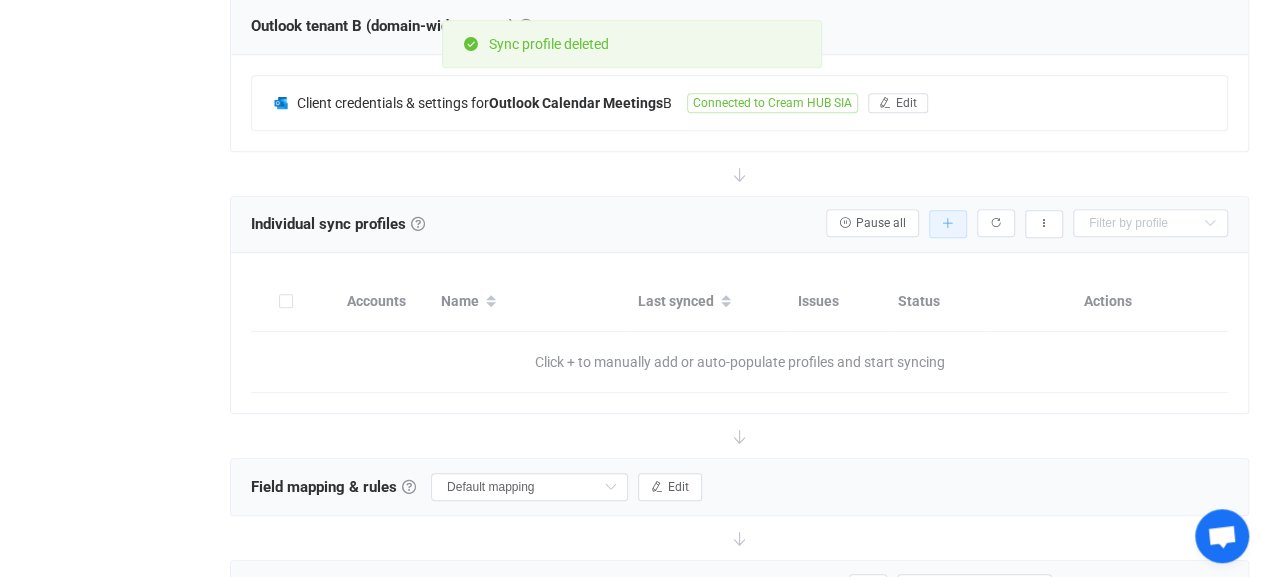 click at bounding box center [948, 224] 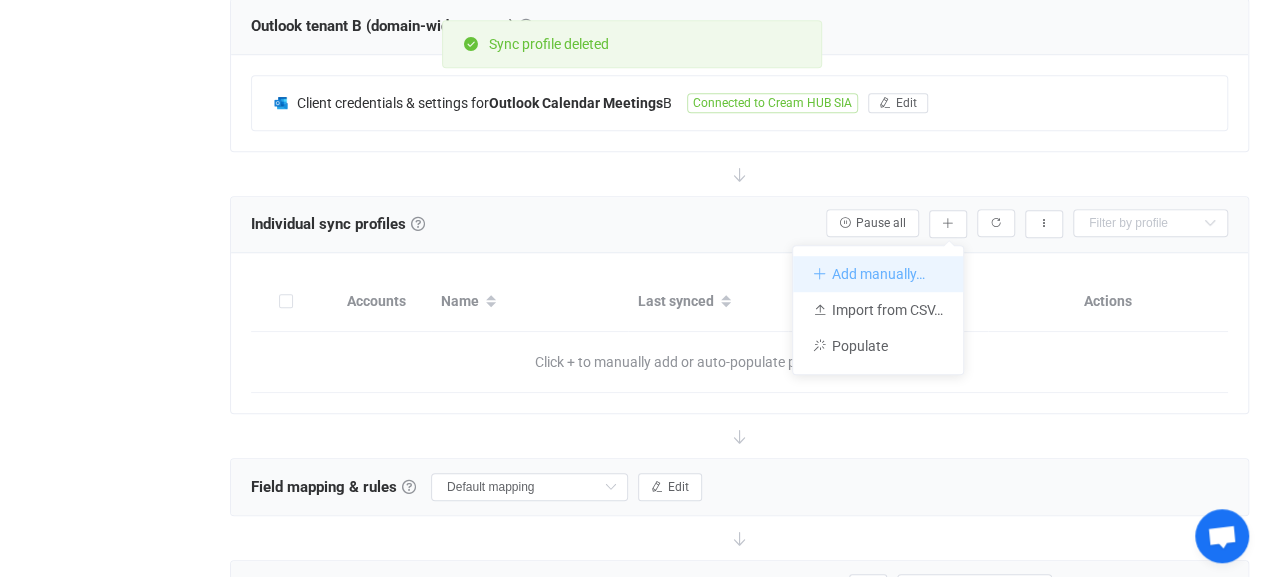 click on "Add manually…" at bounding box center (878, 274) 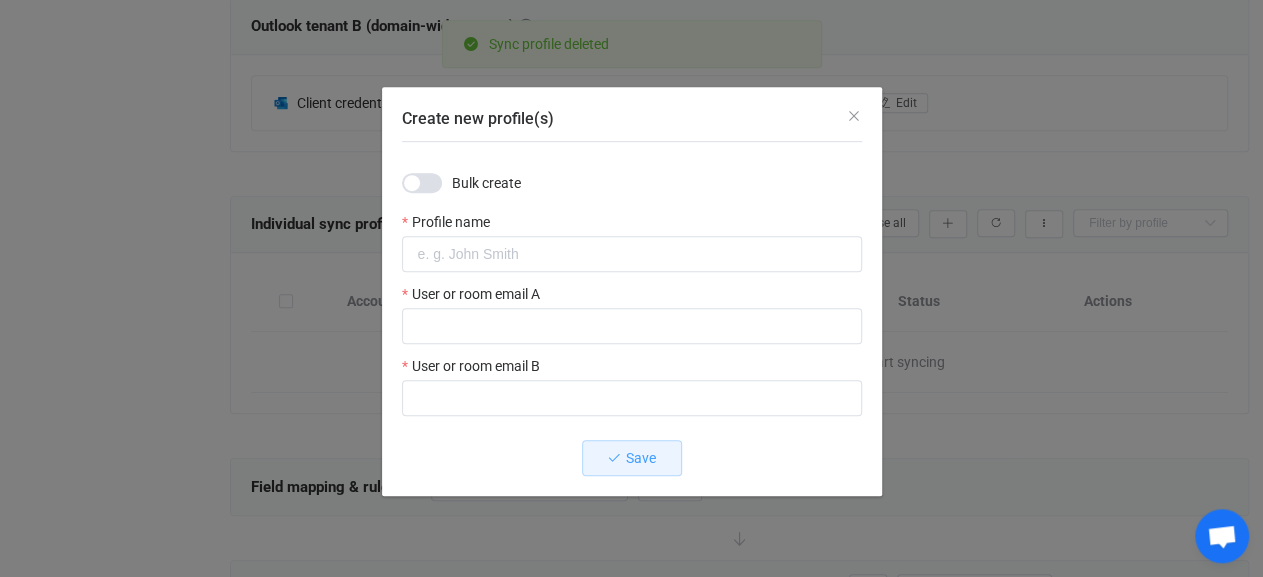 click on "User or room email A" at bounding box center [471, 294] 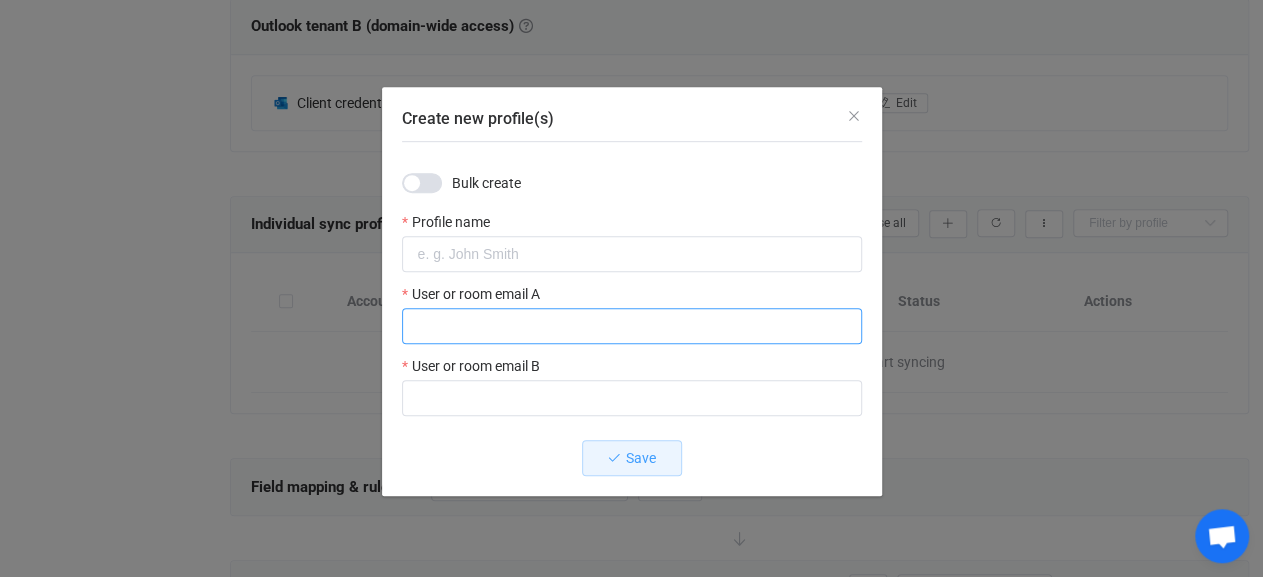 click at bounding box center (632, 326) 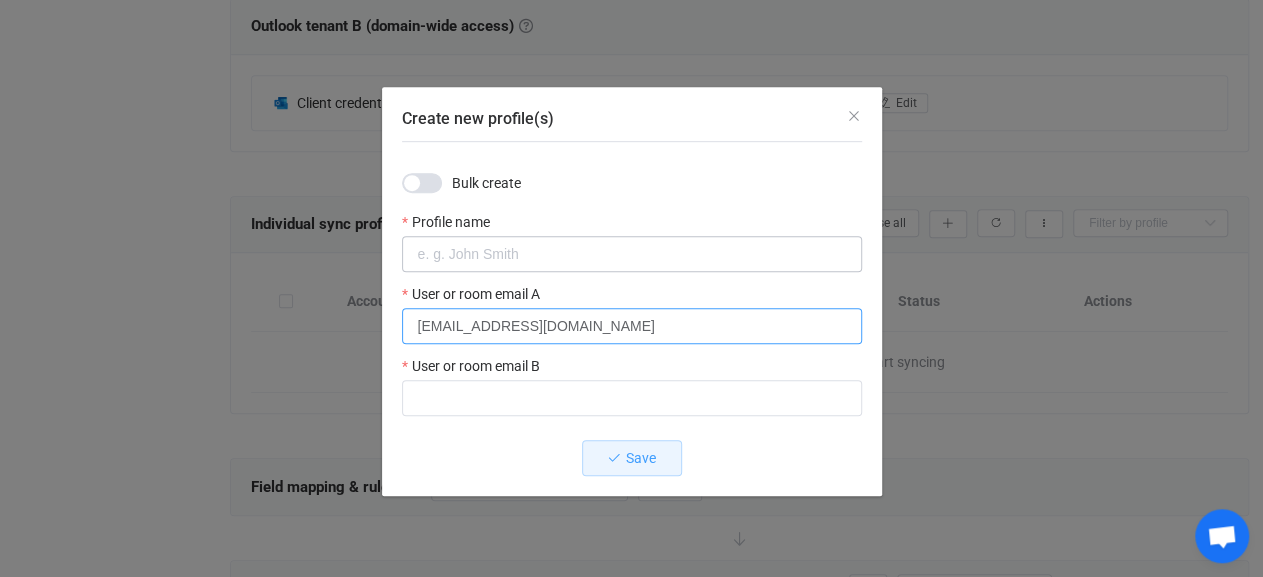 type on "[EMAIL_ADDRESS][DOMAIN_NAME]" 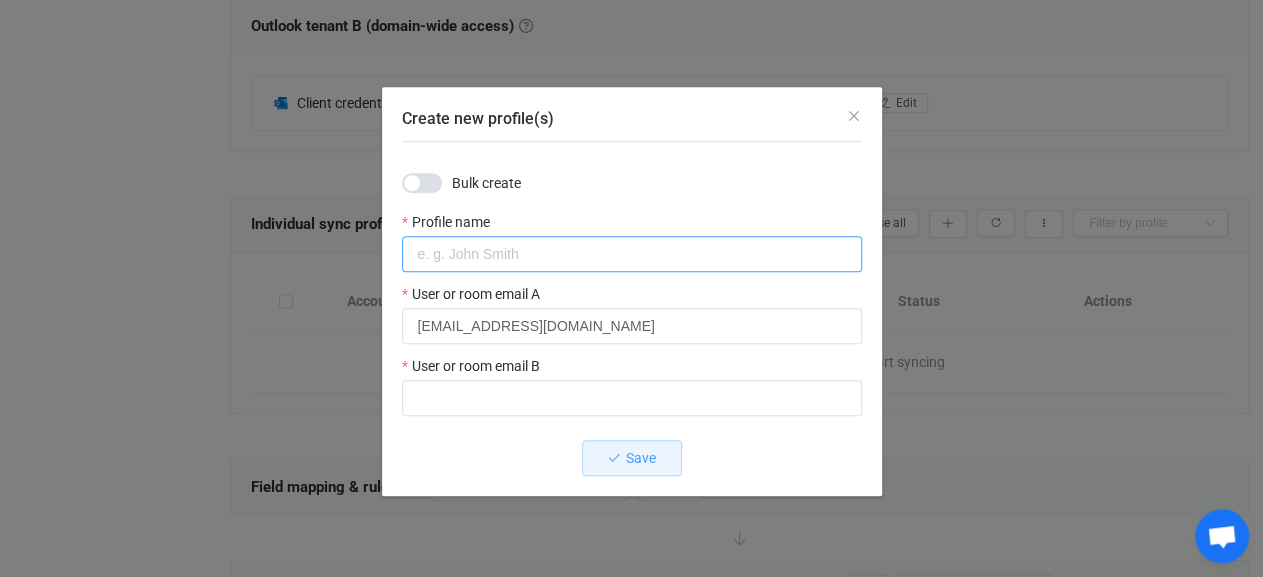 click at bounding box center [632, 254] 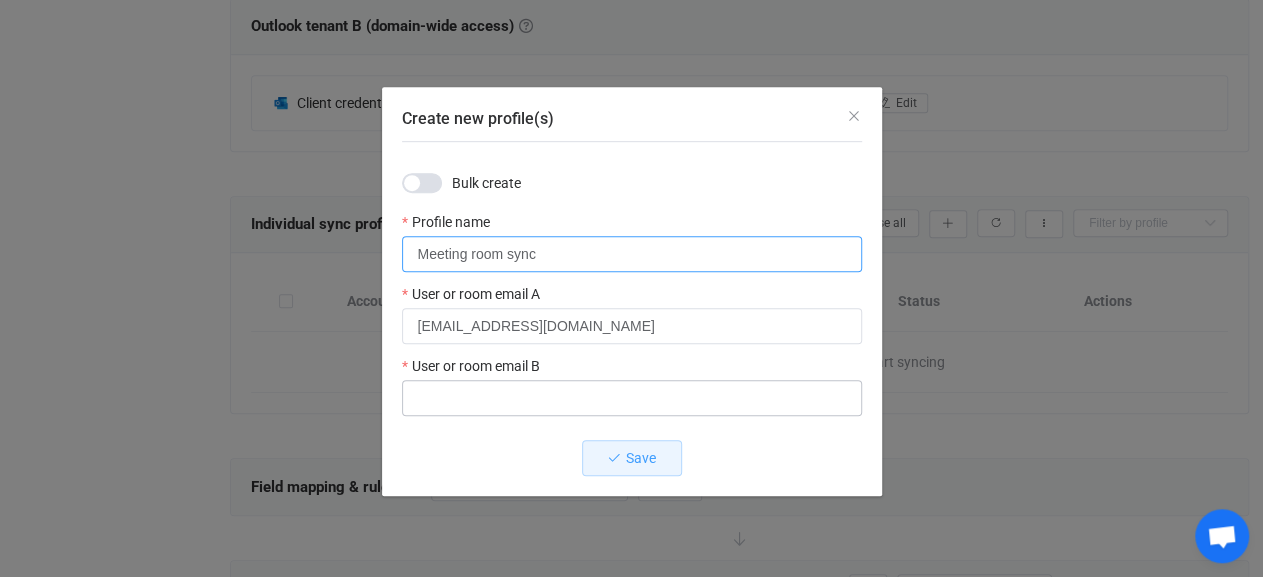 type on "Meeting room sync" 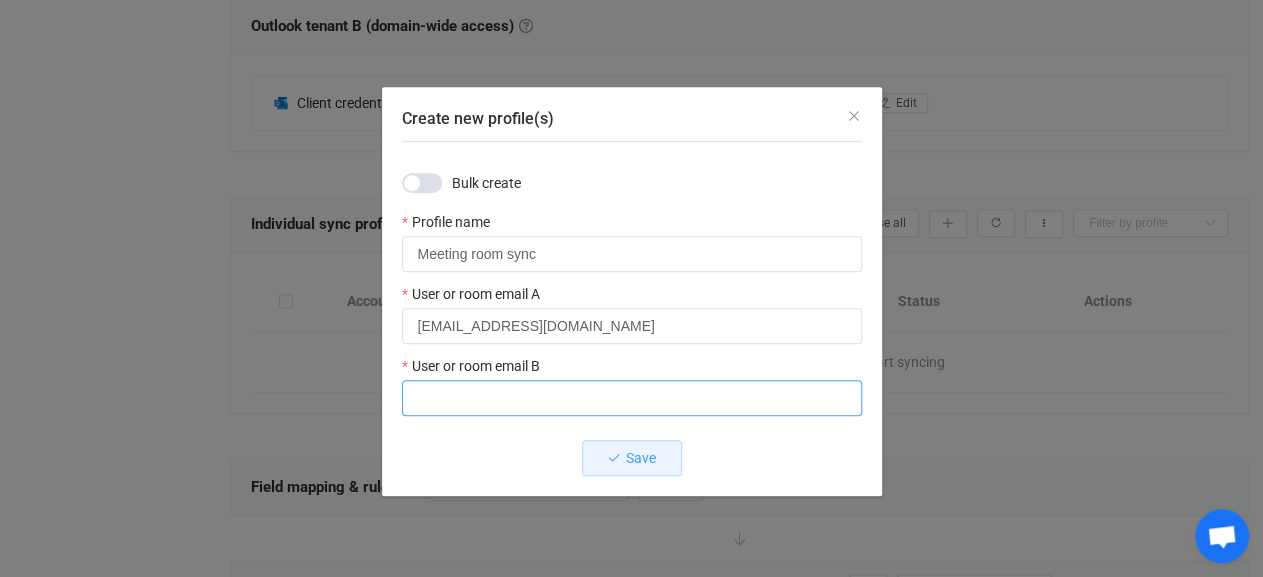 click at bounding box center (632, 398) 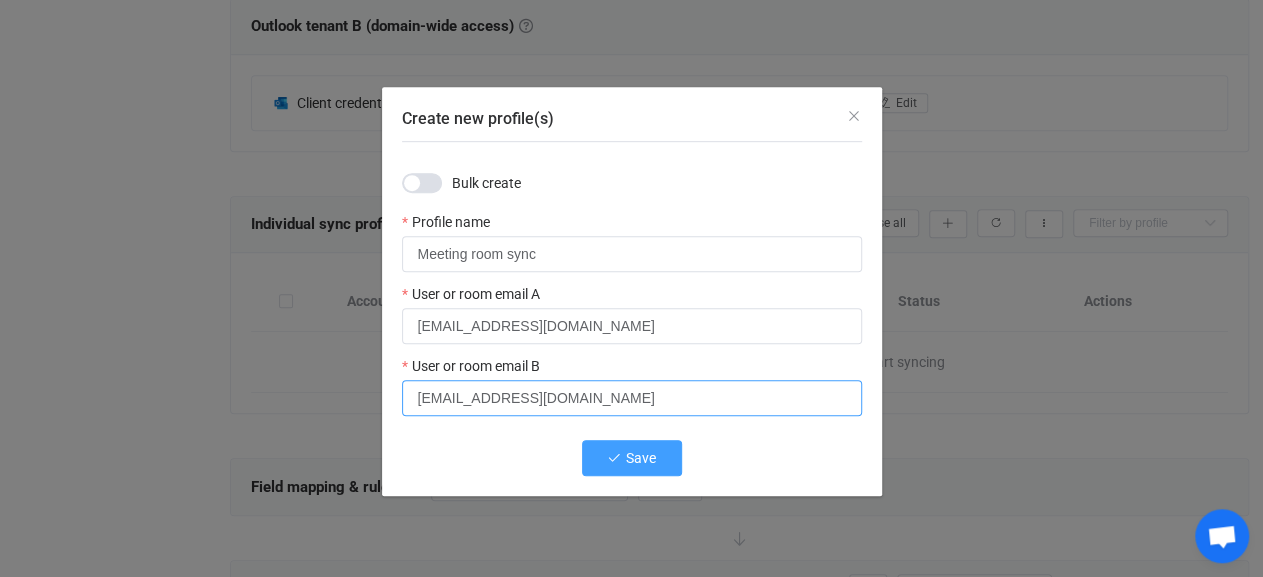 type on "[EMAIL_ADDRESS][DOMAIN_NAME]" 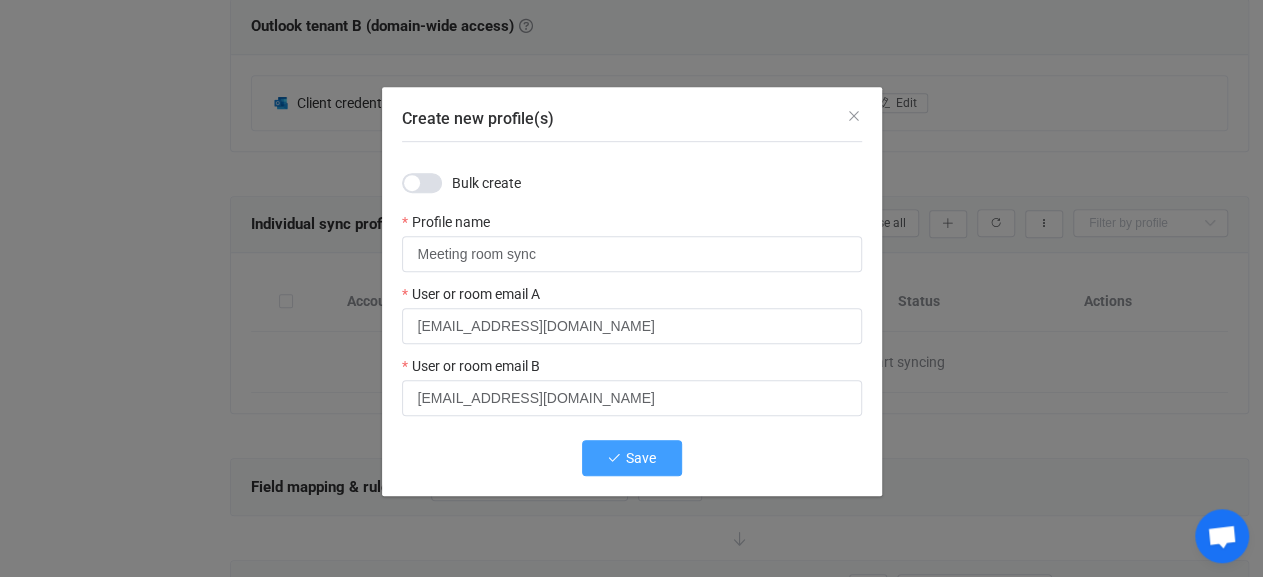 click on "Save" at bounding box center (641, 458) 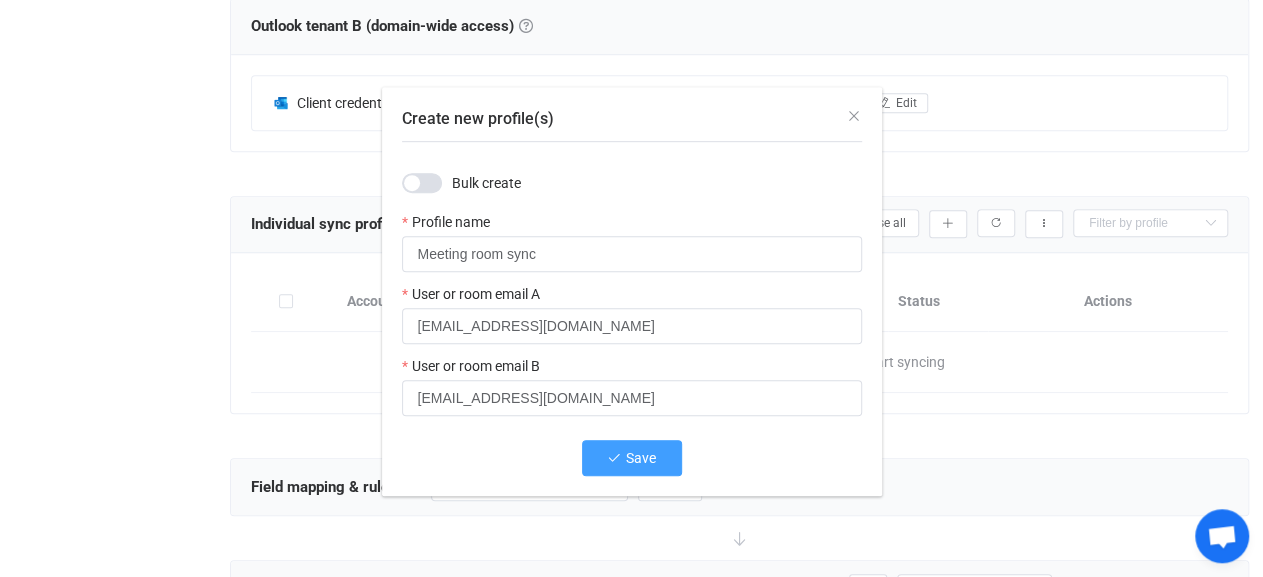 type 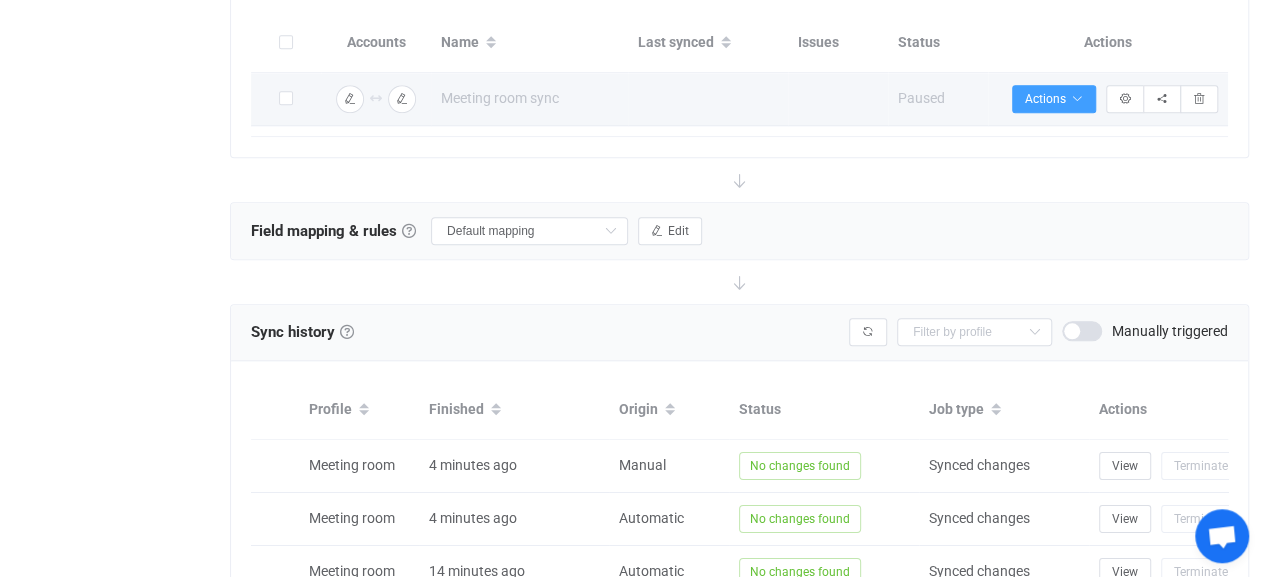scroll, scrollTop: 886, scrollLeft: 0, axis: vertical 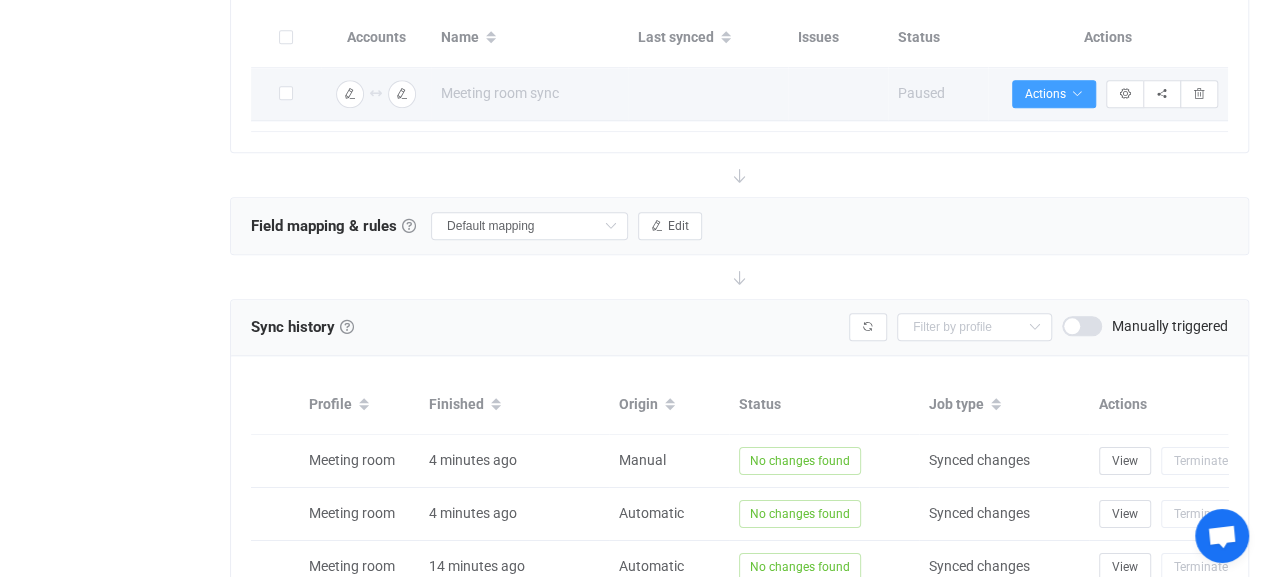 click on "Actions  Start syncing…  Sync latest changes  Migrate meetings… Sync profile details Sync profile sharing" at bounding box center [1108, 94] 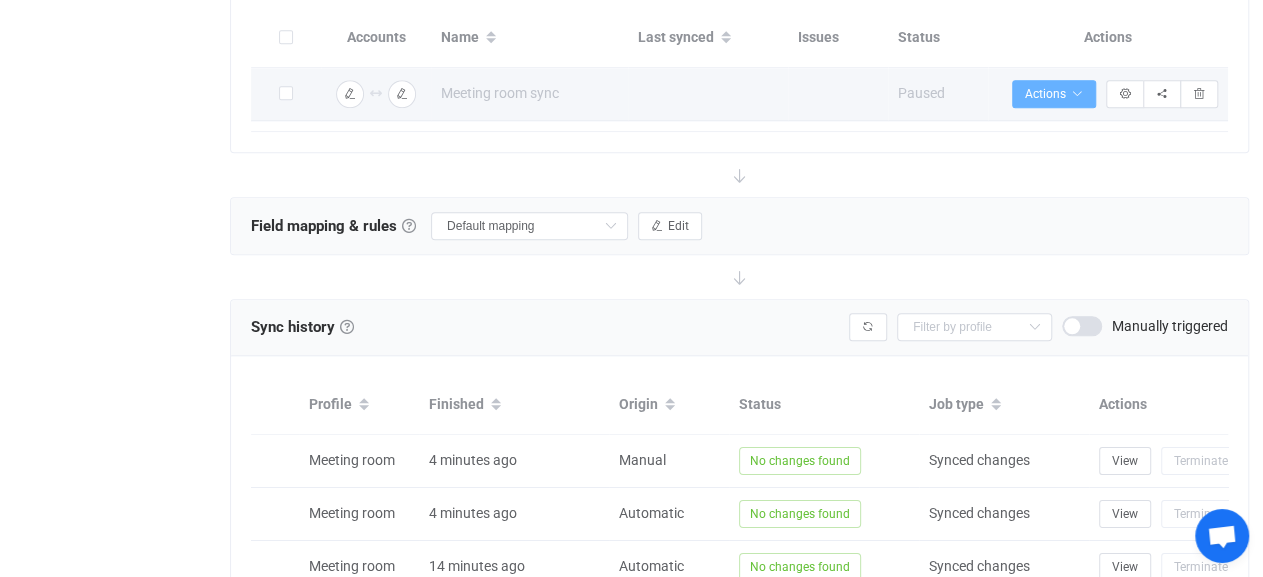 click on "Actions" at bounding box center [1054, 94] 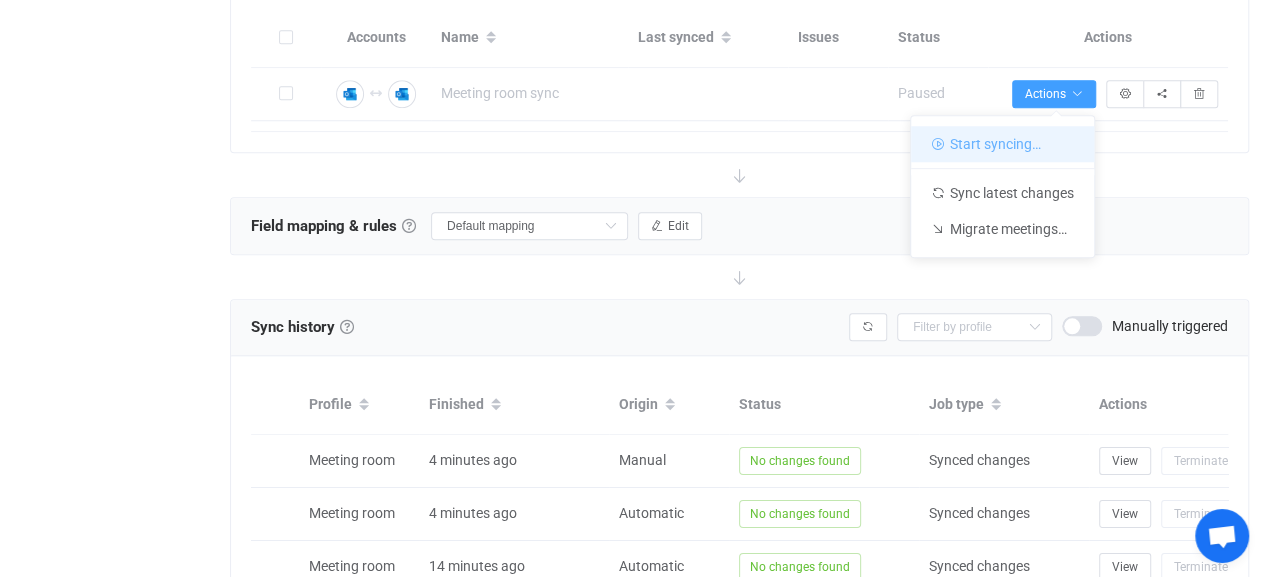 click on "Start syncing…" at bounding box center [1002, 144] 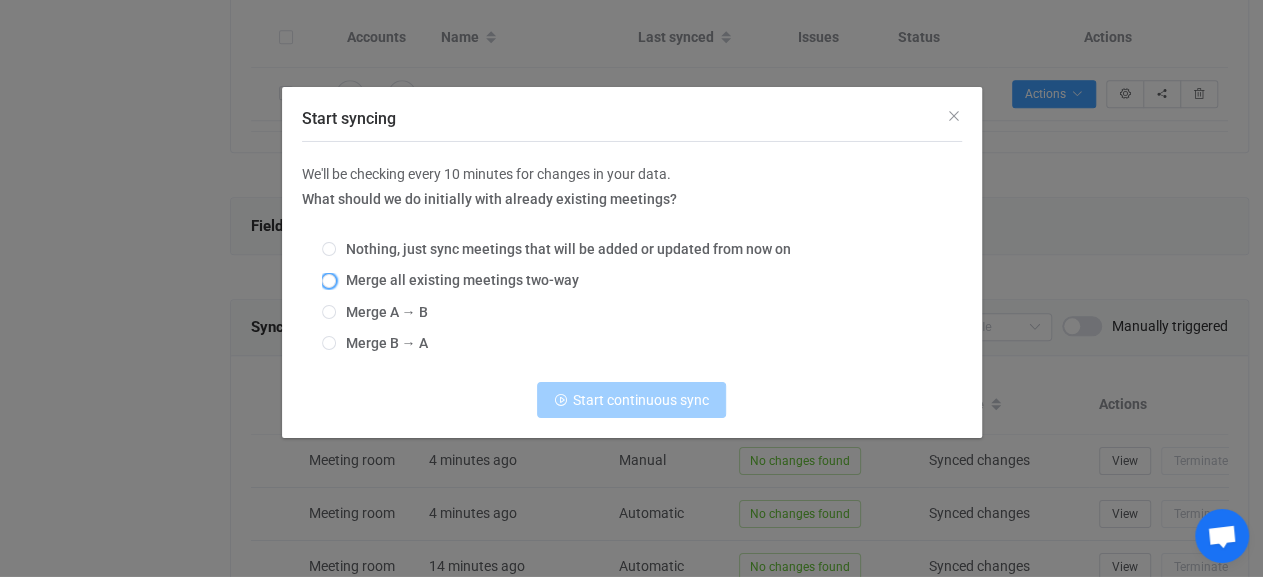 click on "Merge all existing meetings two-way" at bounding box center [457, 280] 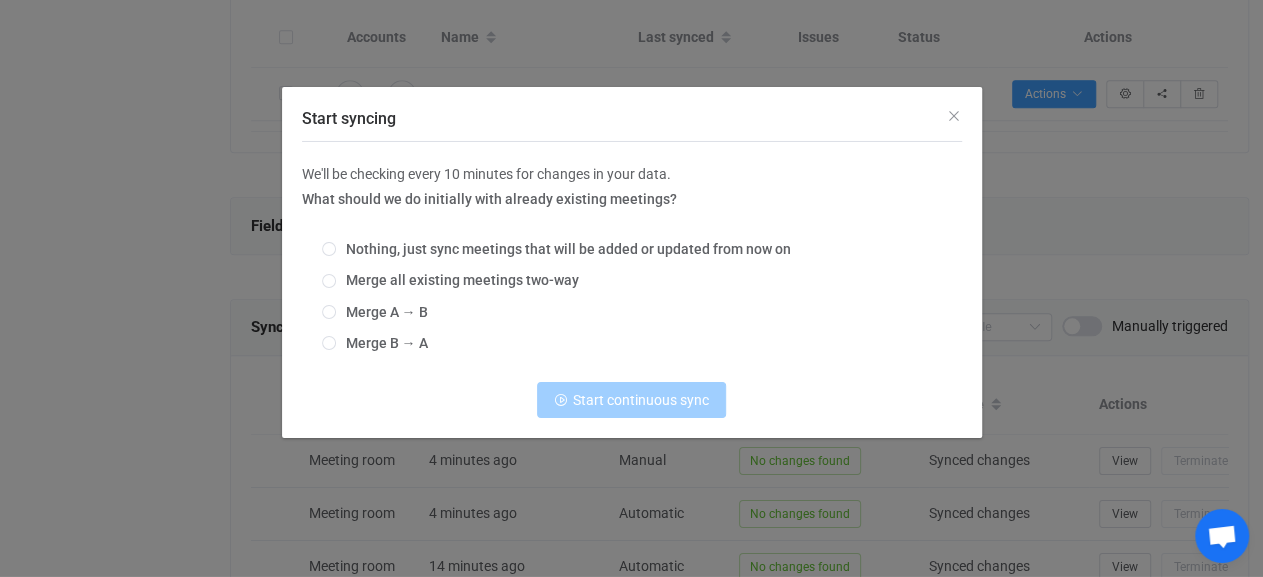 click on "Merge all existing meetings two-way" at bounding box center (329, 282) 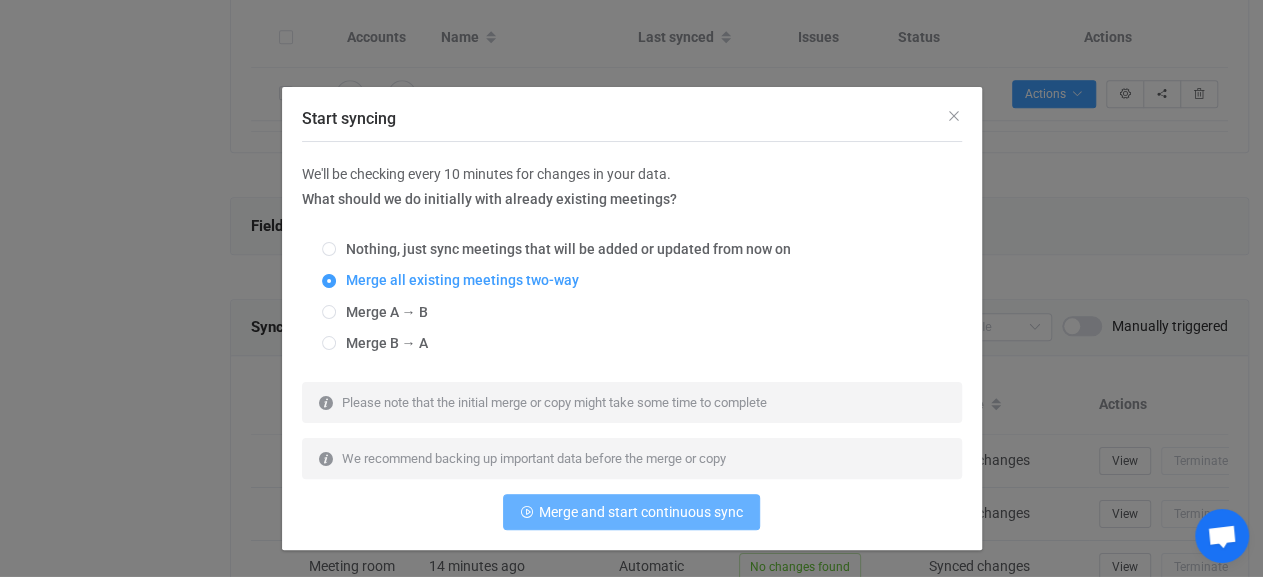 click on "Merge and start continuous sync" at bounding box center (641, 512) 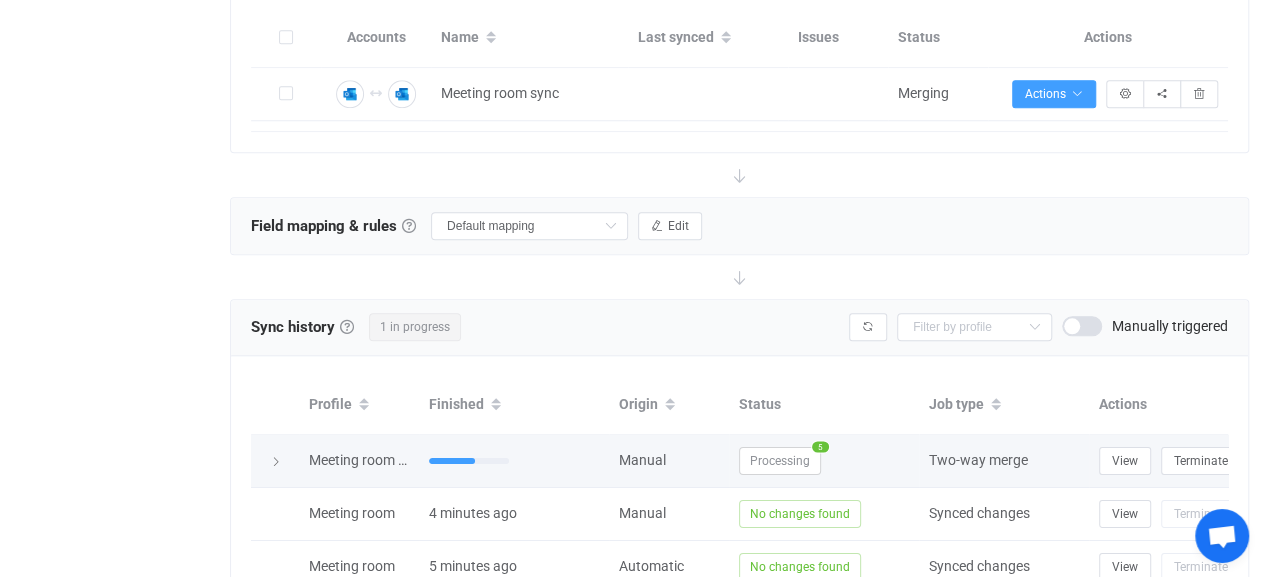 click on "Processing" at bounding box center (780, 461) 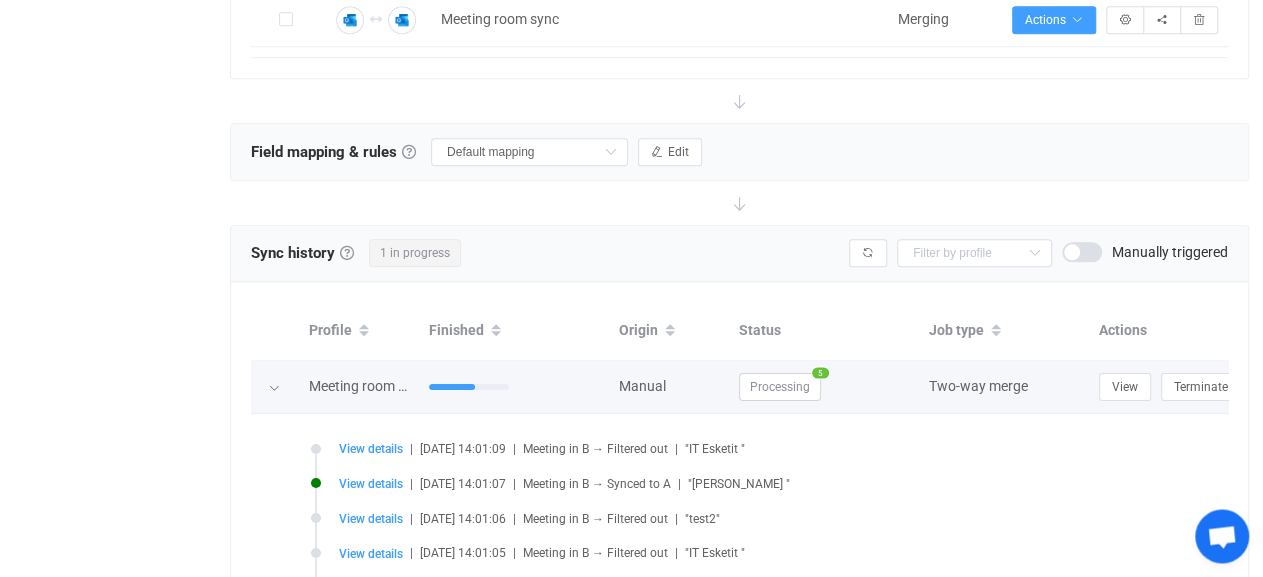 scroll, scrollTop: 961, scrollLeft: 0, axis: vertical 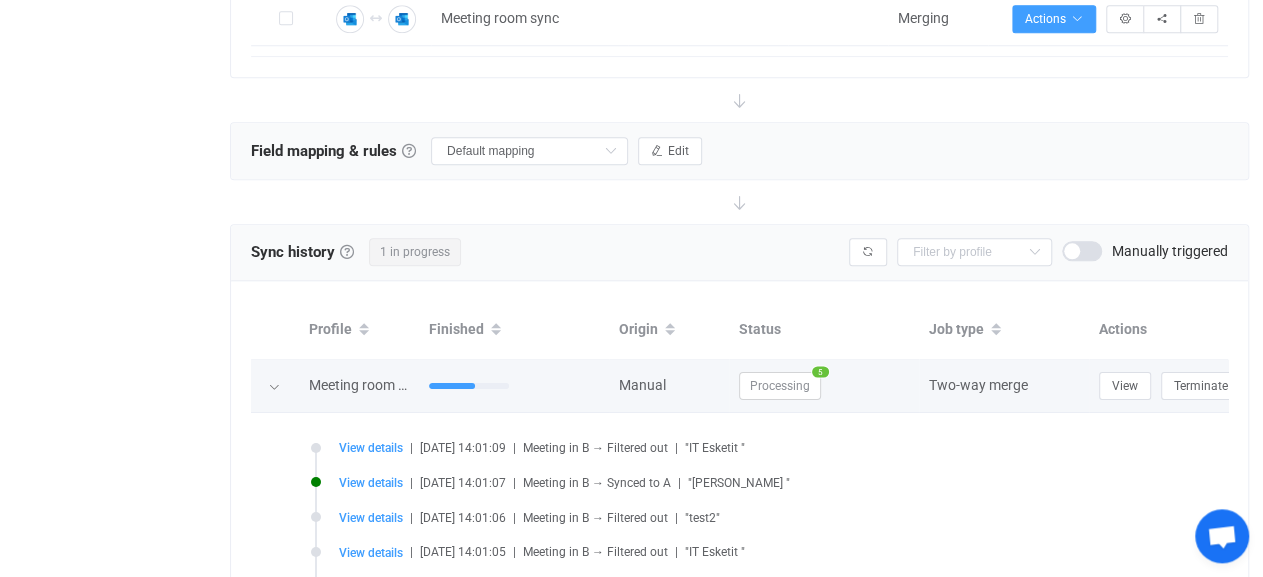 click on "Processing" at bounding box center (780, 386) 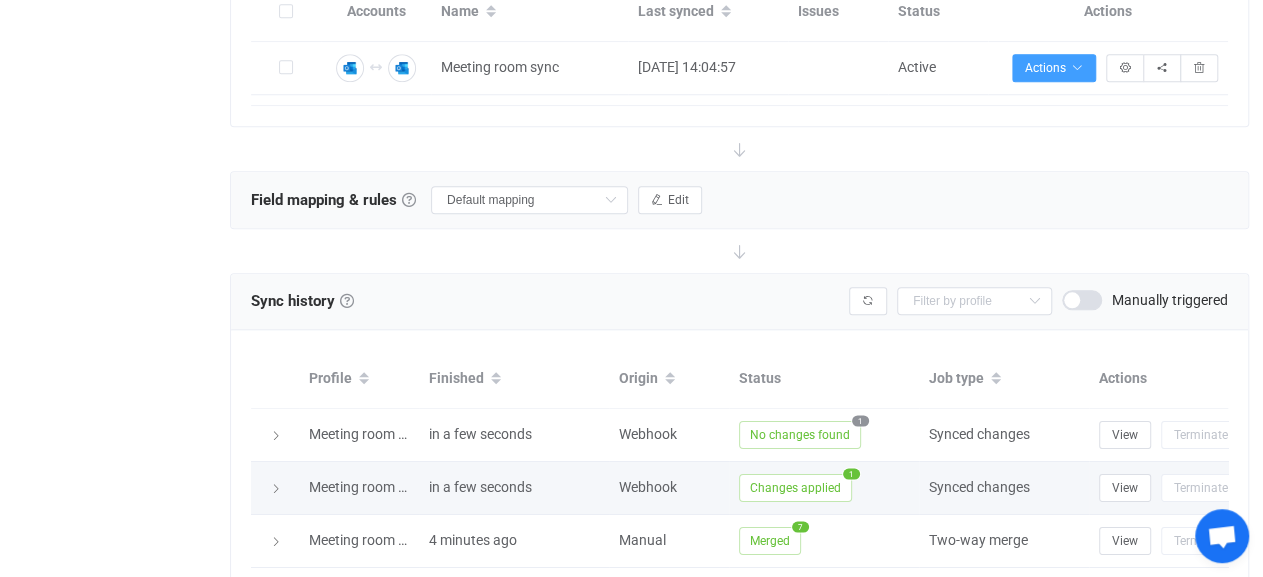 scroll, scrollTop: 926, scrollLeft: 0, axis: vertical 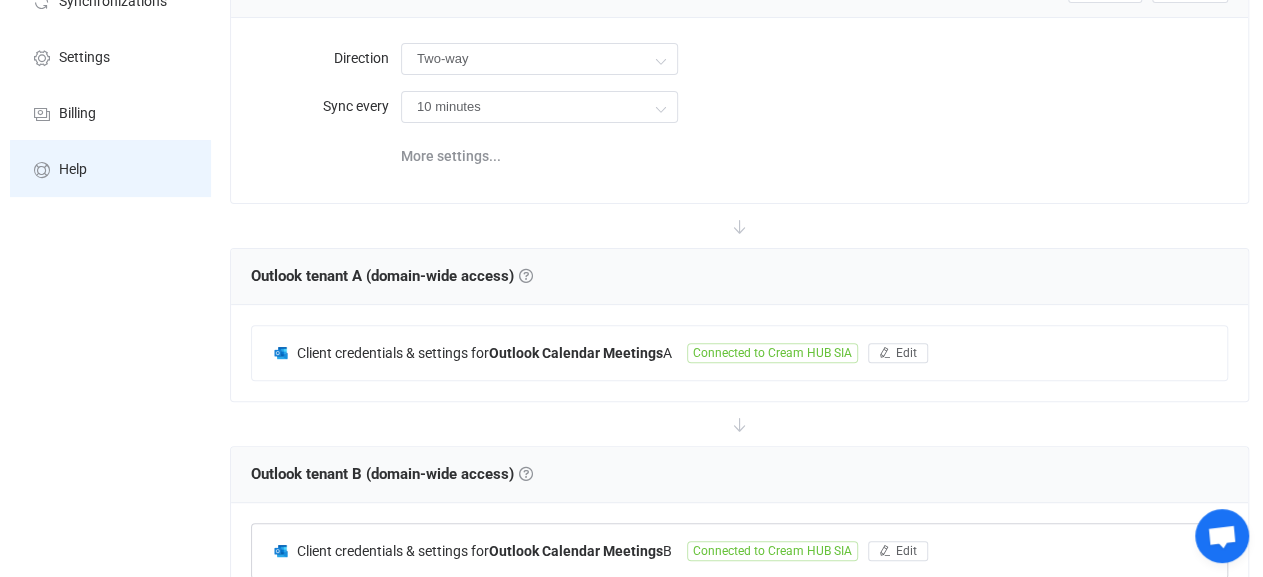 click on "Help" at bounding box center (110, 168) 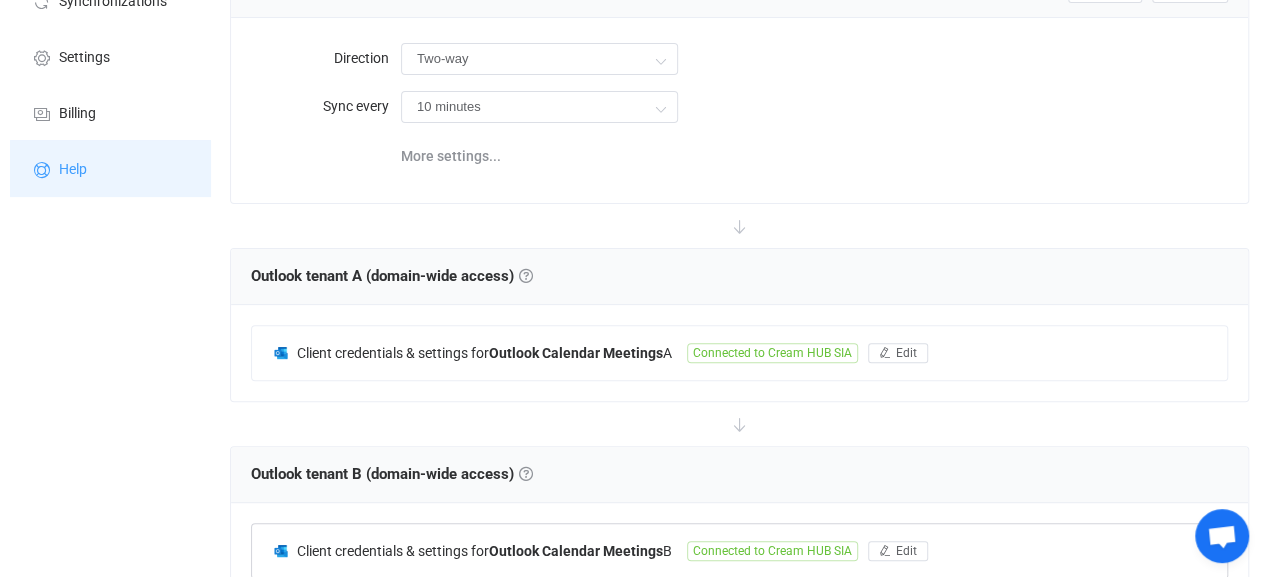 scroll, scrollTop: 347, scrollLeft: 0, axis: vertical 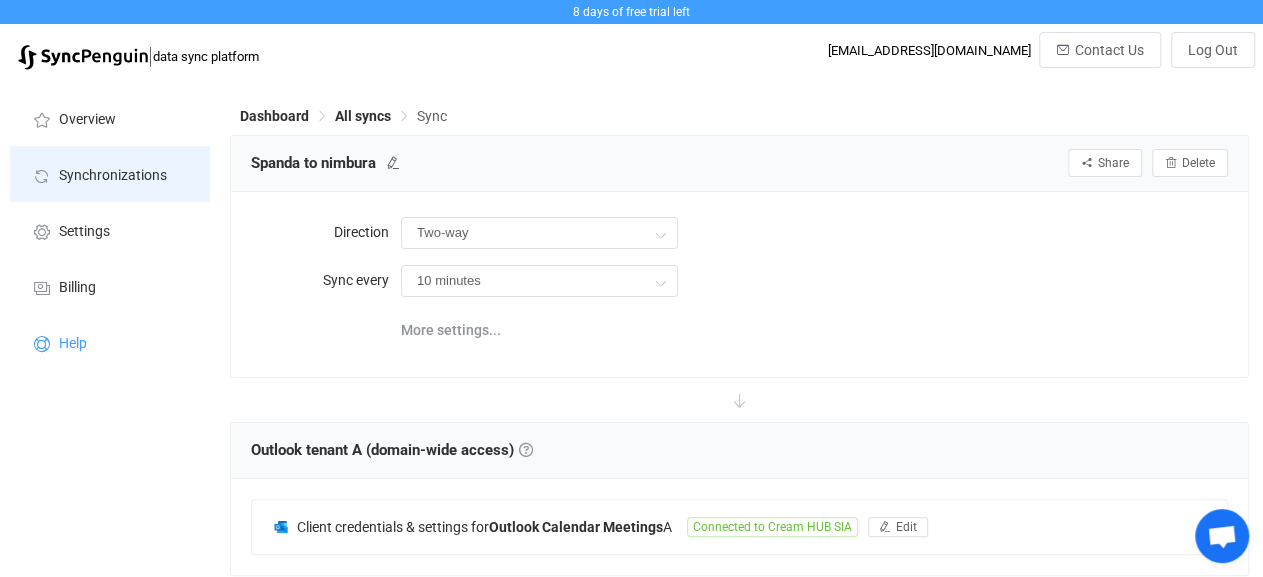 click on "Synchronizations" at bounding box center (113, 176) 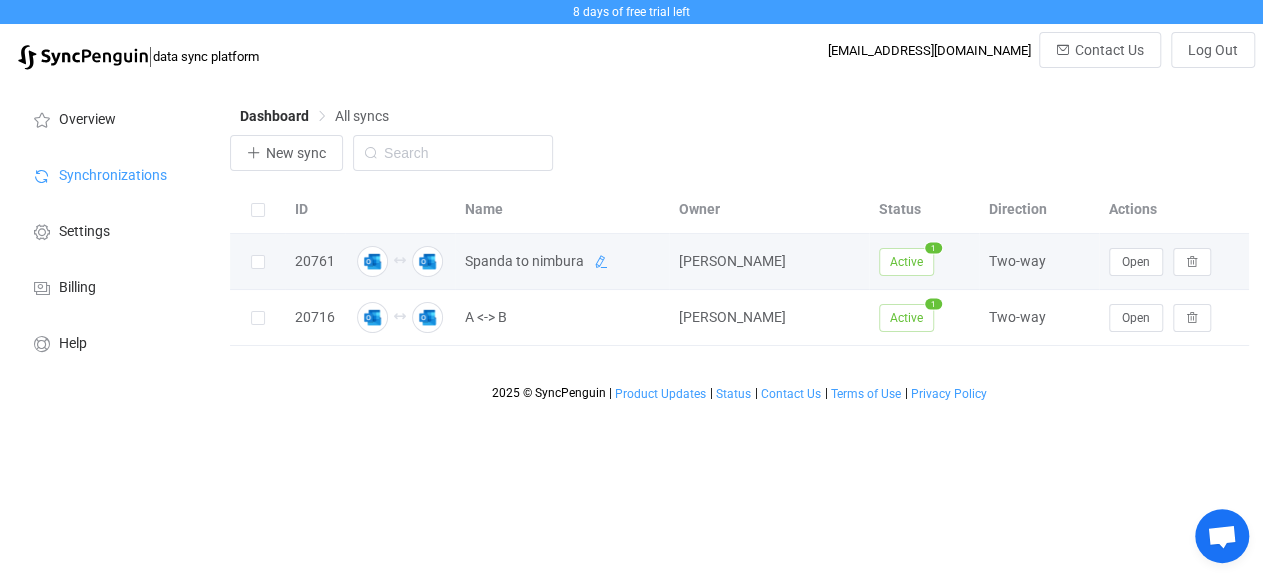 click at bounding box center (601, 262) 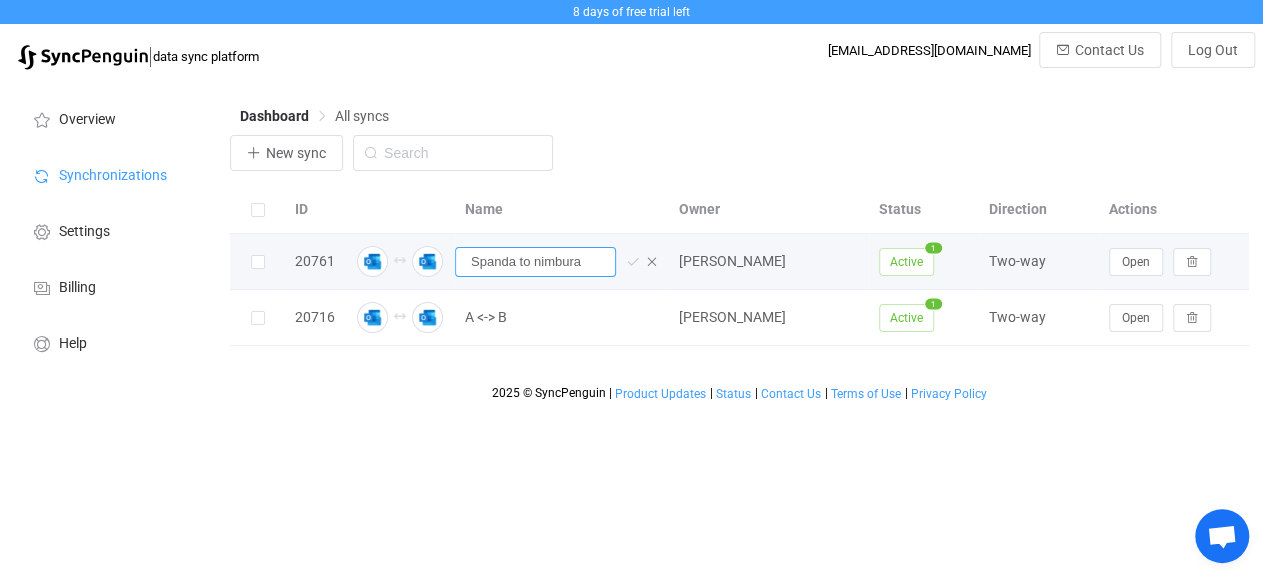 click on "Spanda to nimbura" at bounding box center (535, 262) 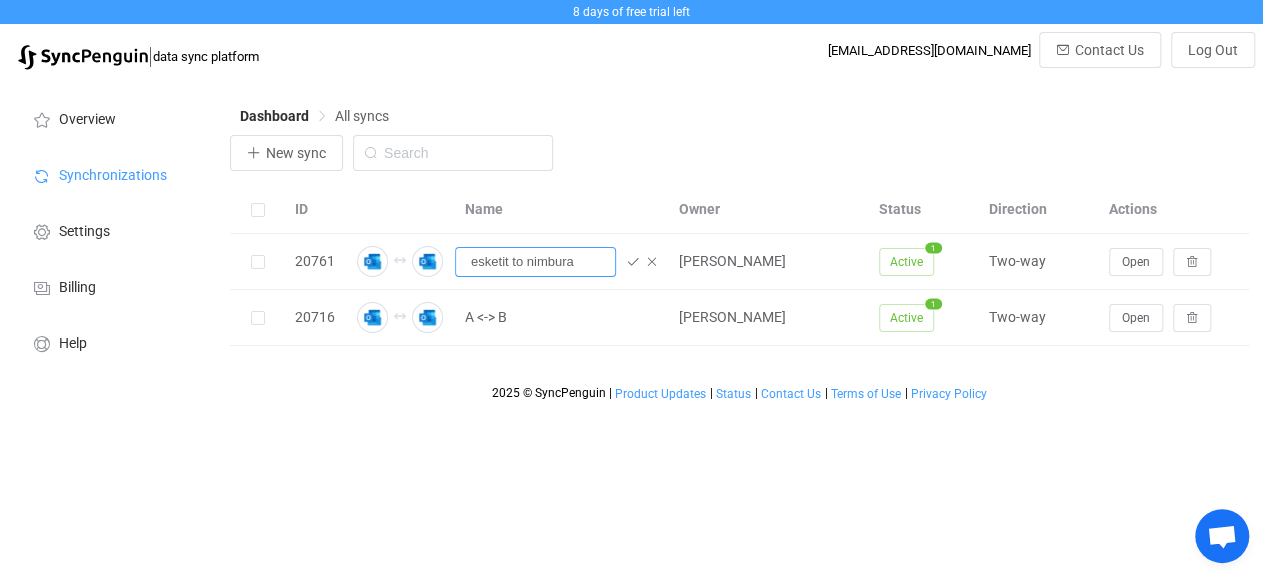 type on "esketit to nimbura" 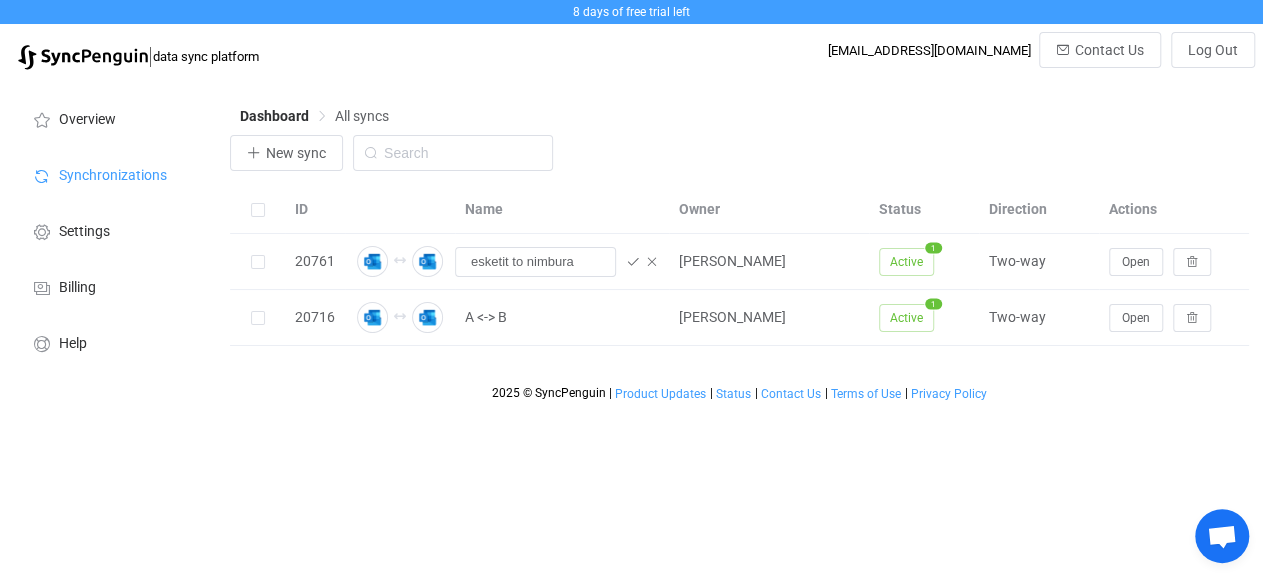 click on "8 days of free trial left  |   data sync platform [EMAIL_ADDRESS][DOMAIN_NAME] Contact Us Log Out Overview Synchronizations Settings Billing Help Dashboard All syncs New sync ID Name Owner Status Direction Actions 20761 esketit to nimbura Toms Medisons Active
1
Two-way Open 20716 A <-> B Toms Medisons Active
1
Two-way Open 2025 © SyncPenguin | Product Updates | Status | Contact Us | Terms of Use | Privacy Policy Warning Are you sure you want to delete this sync profile?
Cancel
Yes
Outlook Calendar Meetings" at bounding box center (631, 205) 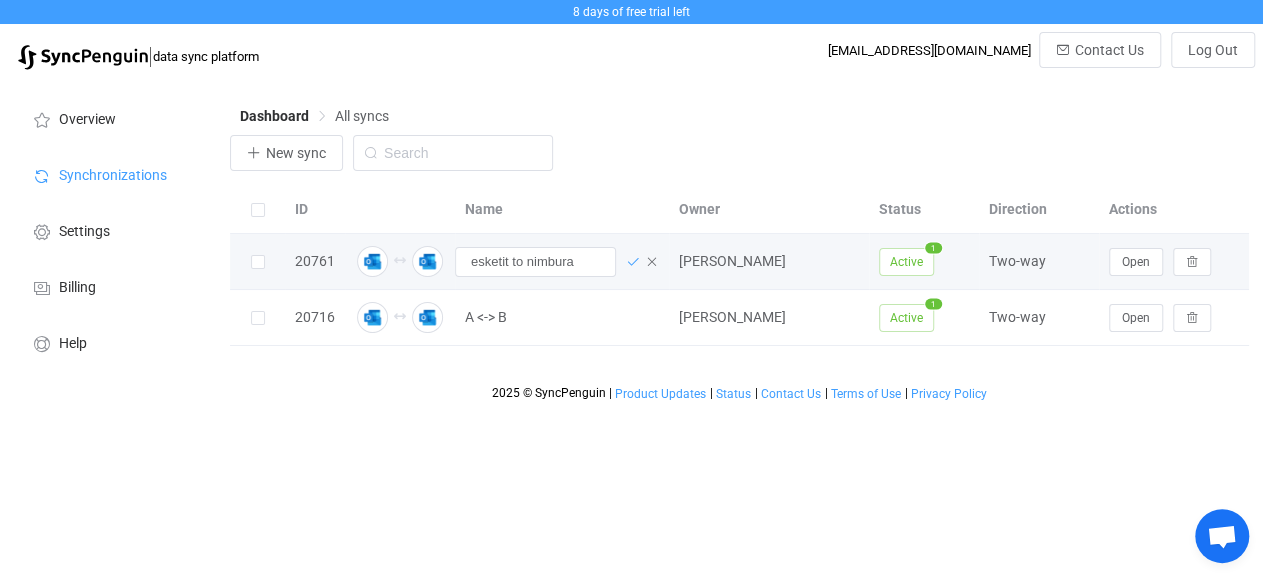 click at bounding box center [633, 262] 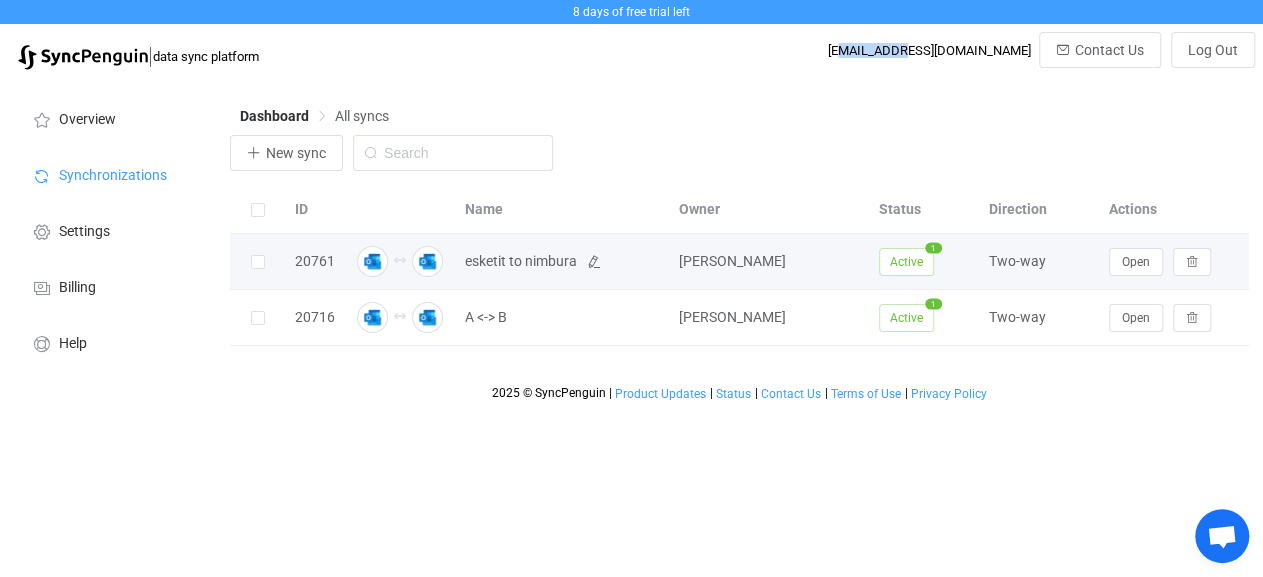 drag, startPoint x: 891, startPoint y: 52, endPoint x: 969, endPoint y: 41, distance: 78.77182 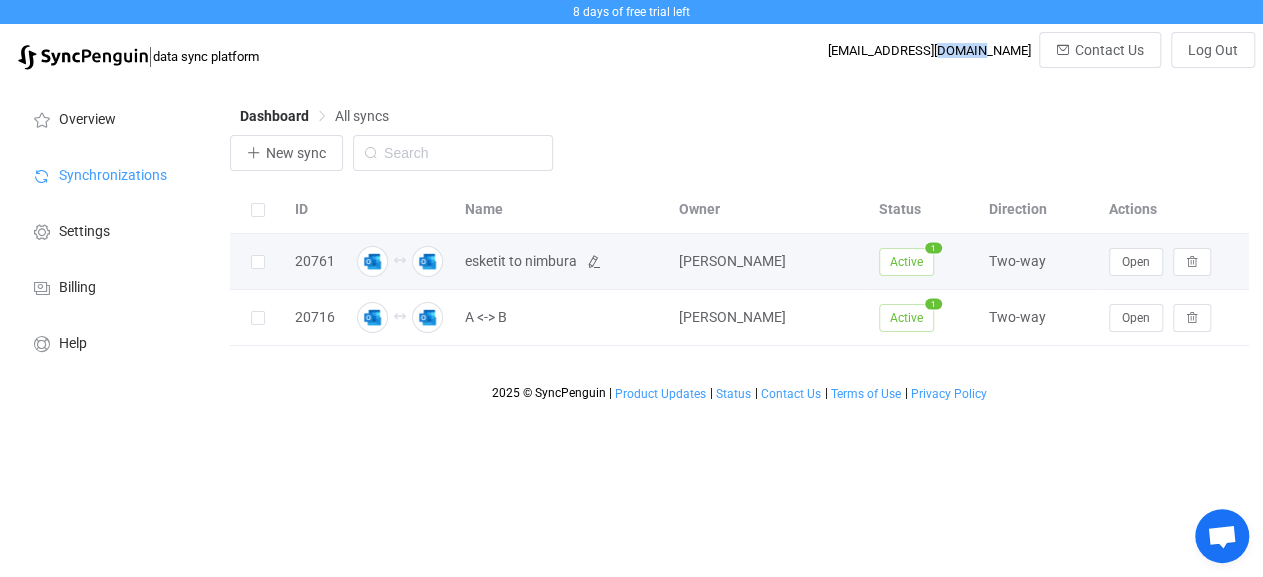 drag, startPoint x: 996, startPoint y: 55, endPoint x: 1030, endPoint y: 64, distance: 35.17101 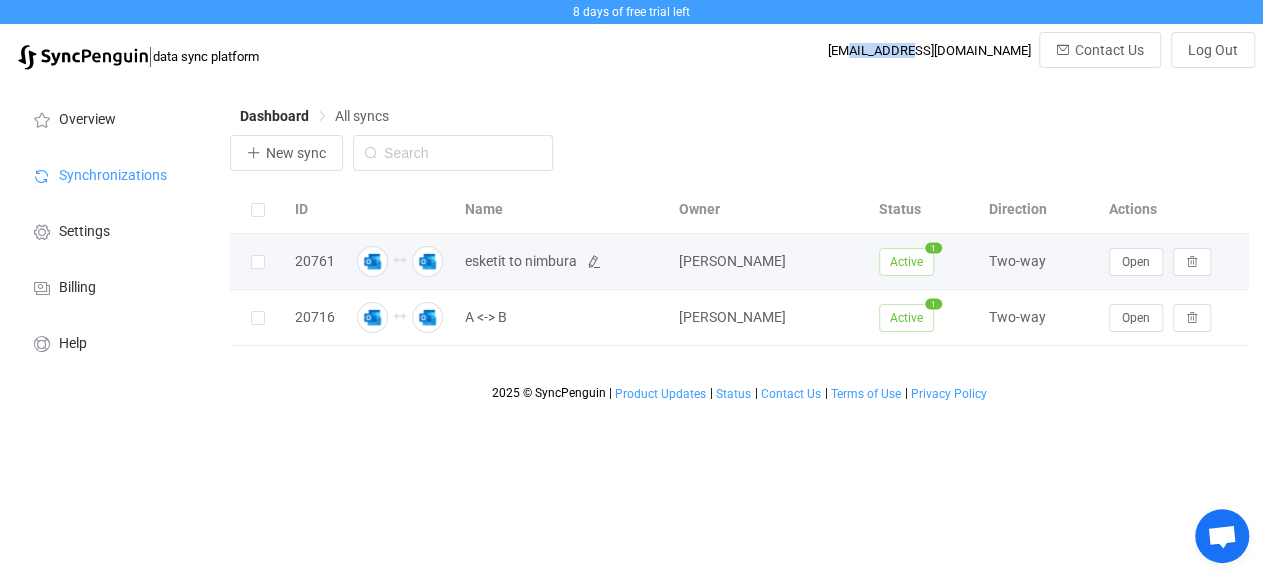 drag, startPoint x: 905, startPoint y: 55, endPoint x: 961, endPoint y: 54, distance: 56.008926 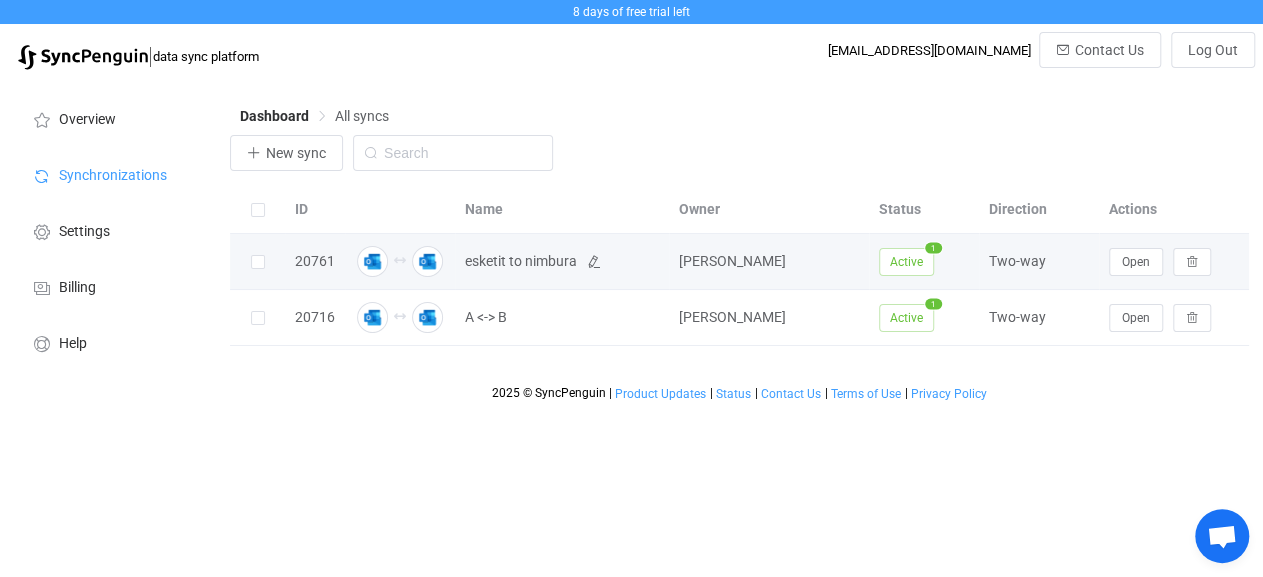 click on "|   data sync platform [EMAIL_ADDRESS][DOMAIN_NAME] Contact Us Log Out" at bounding box center [631, 56] 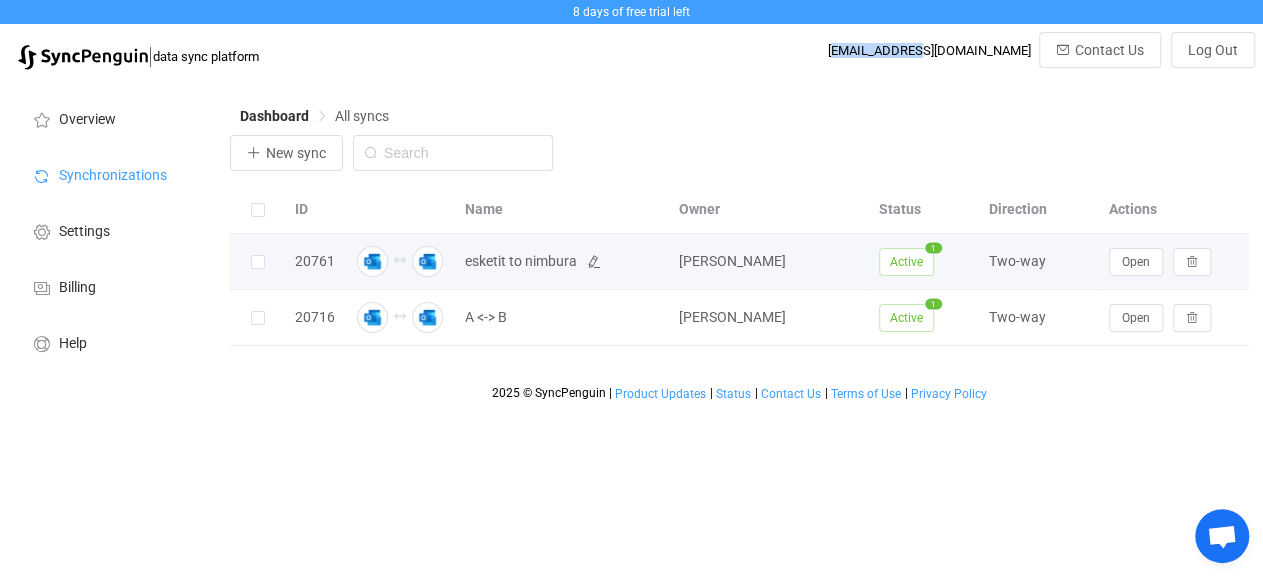 drag, startPoint x: 887, startPoint y: 54, endPoint x: 978, endPoint y: 64, distance: 91.5478 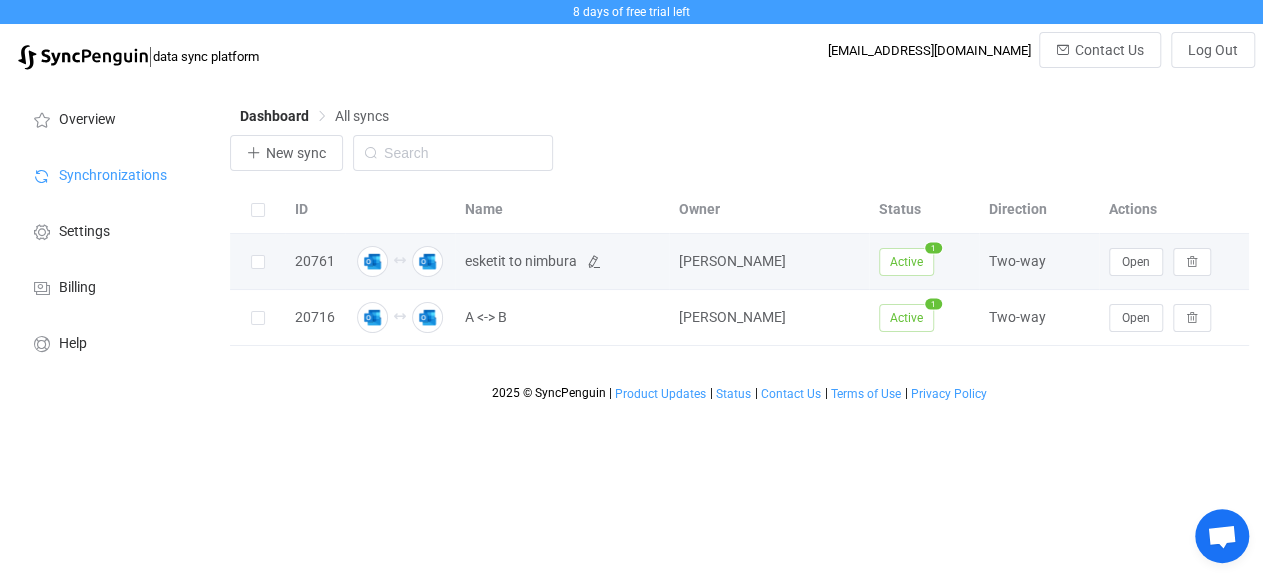 click on "[EMAIL_ADDRESS][DOMAIN_NAME]" at bounding box center [929, 50] 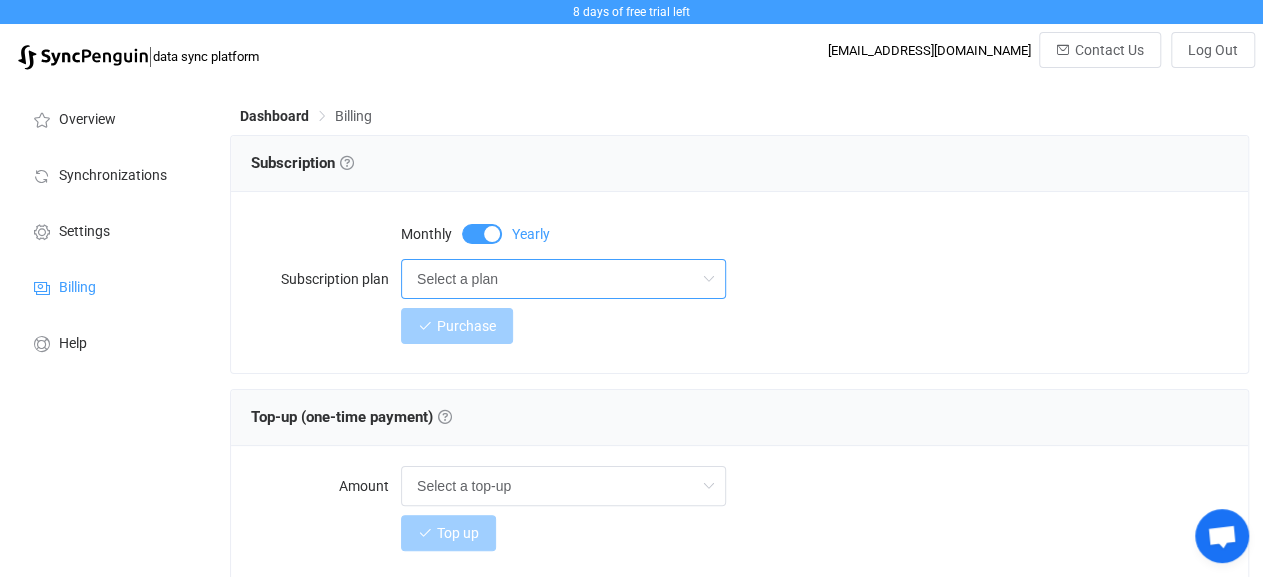 click on "Select a plan" at bounding box center [563, 279] 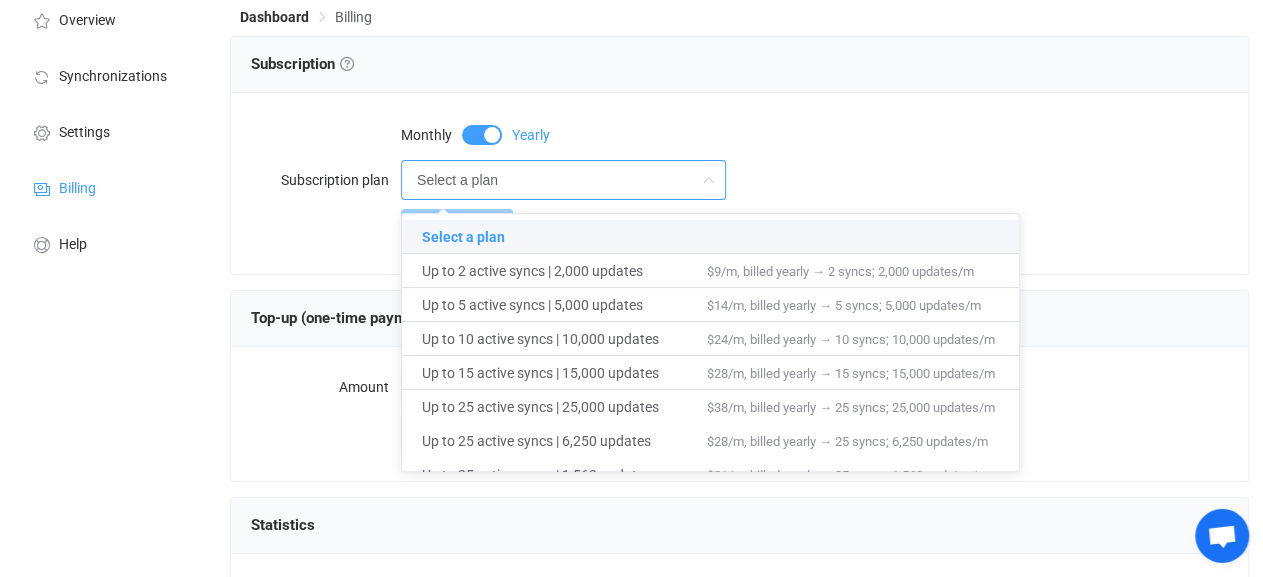 scroll, scrollTop: 105, scrollLeft: 0, axis: vertical 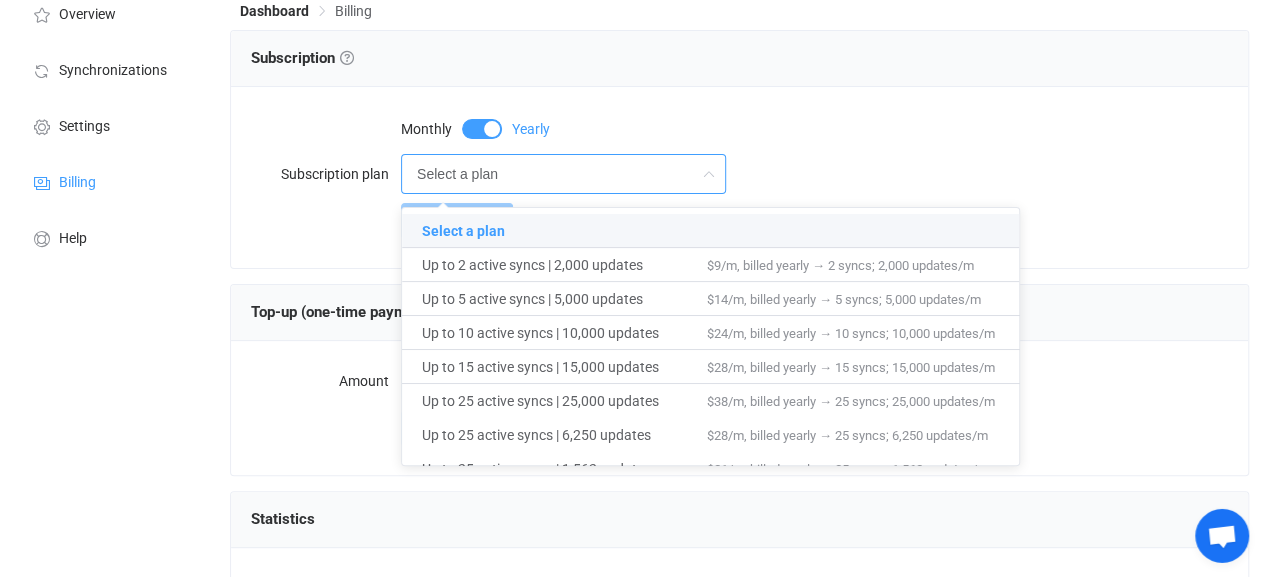 click on "Select a plan" at bounding box center (814, 174) 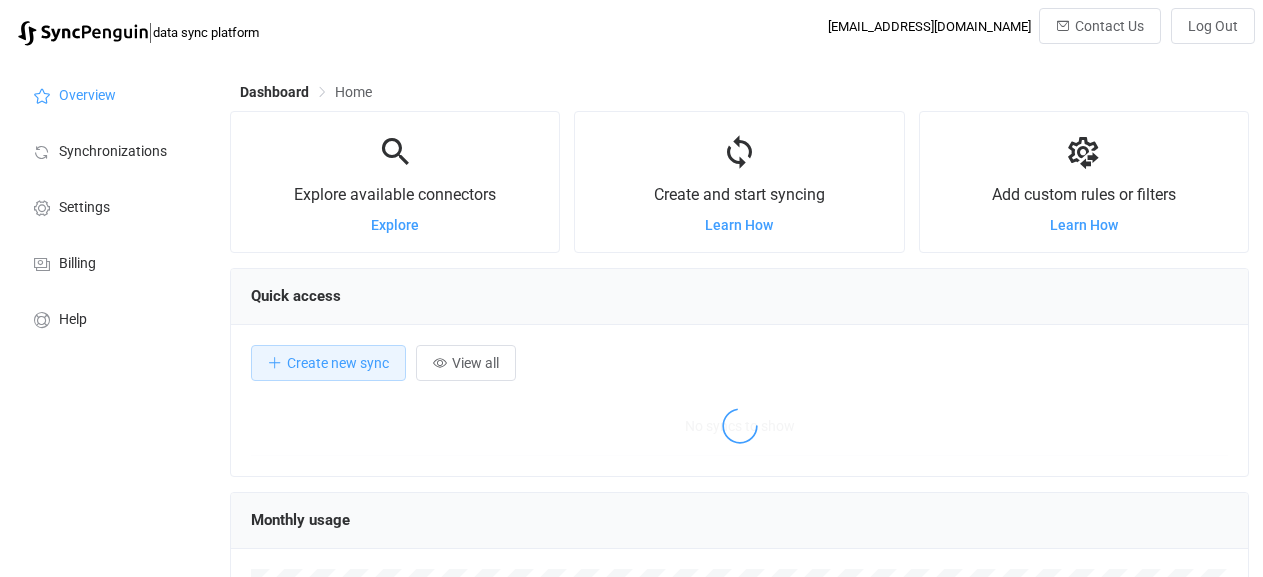 scroll, scrollTop: 22, scrollLeft: 0, axis: vertical 